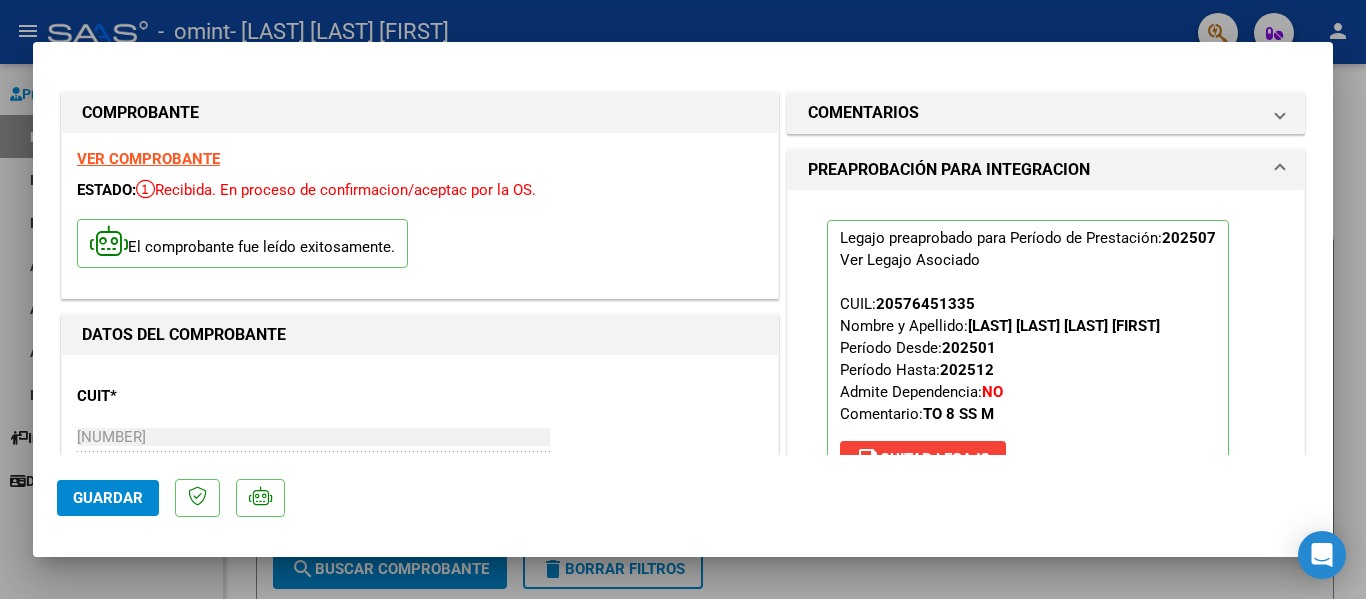 scroll, scrollTop: 0, scrollLeft: 0, axis: both 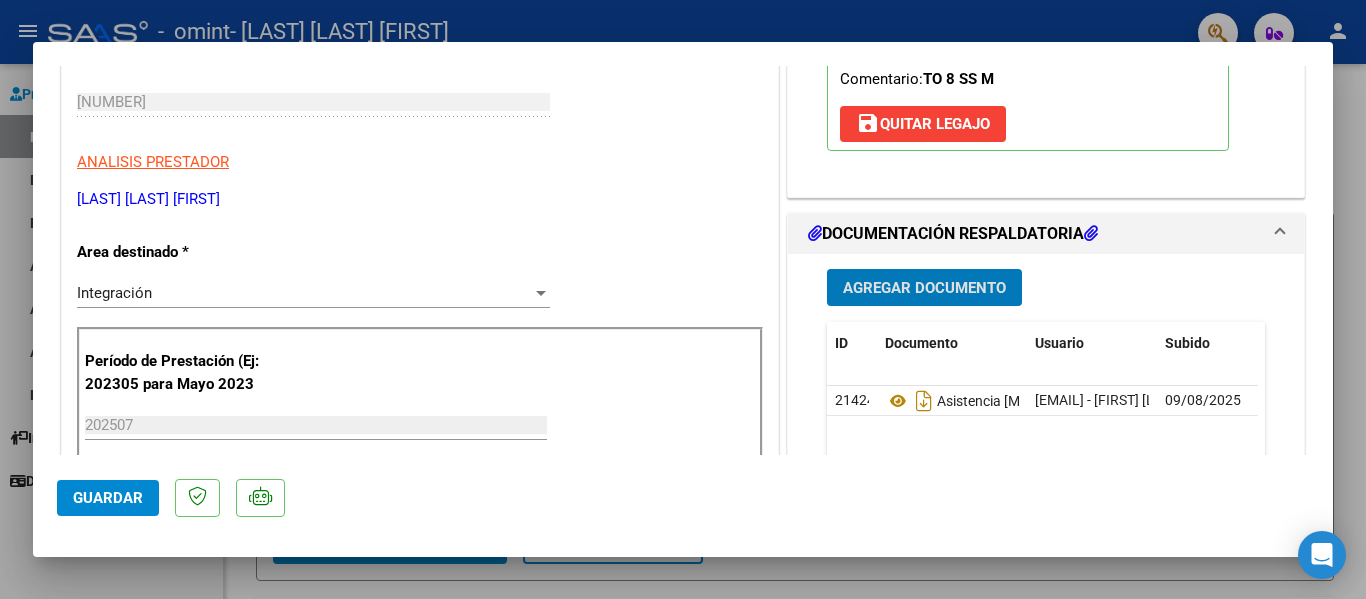 click on "Guardar" 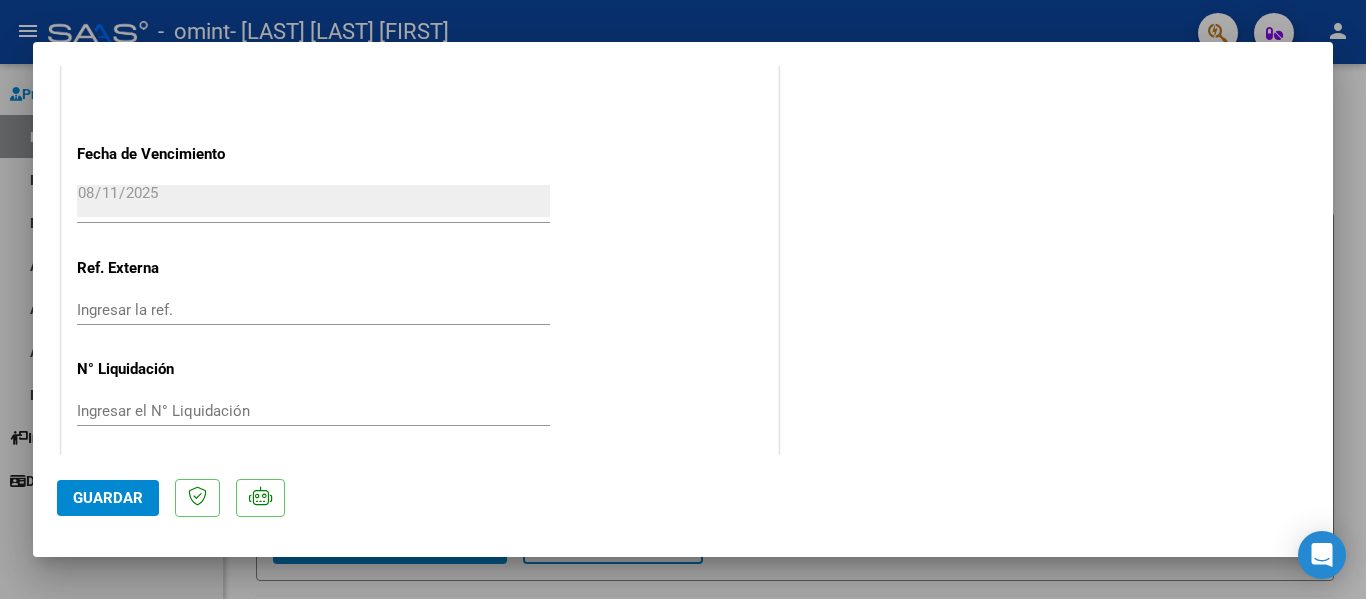 scroll, scrollTop: 1401, scrollLeft: 0, axis: vertical 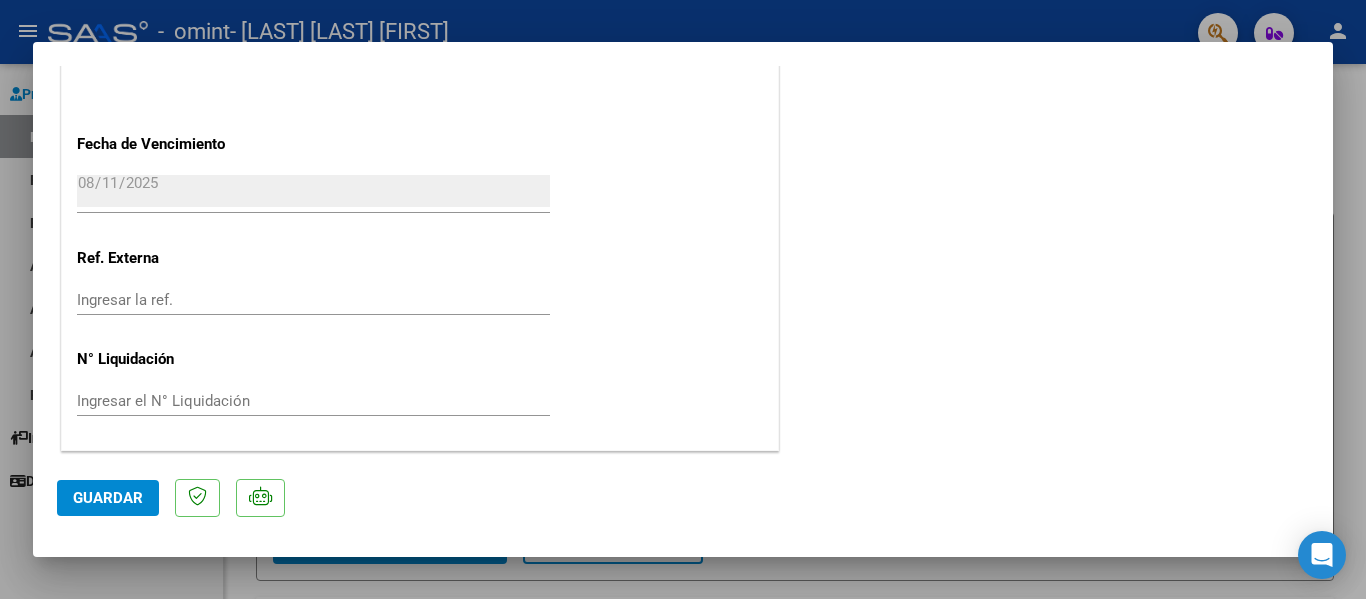 click on "Guardar" 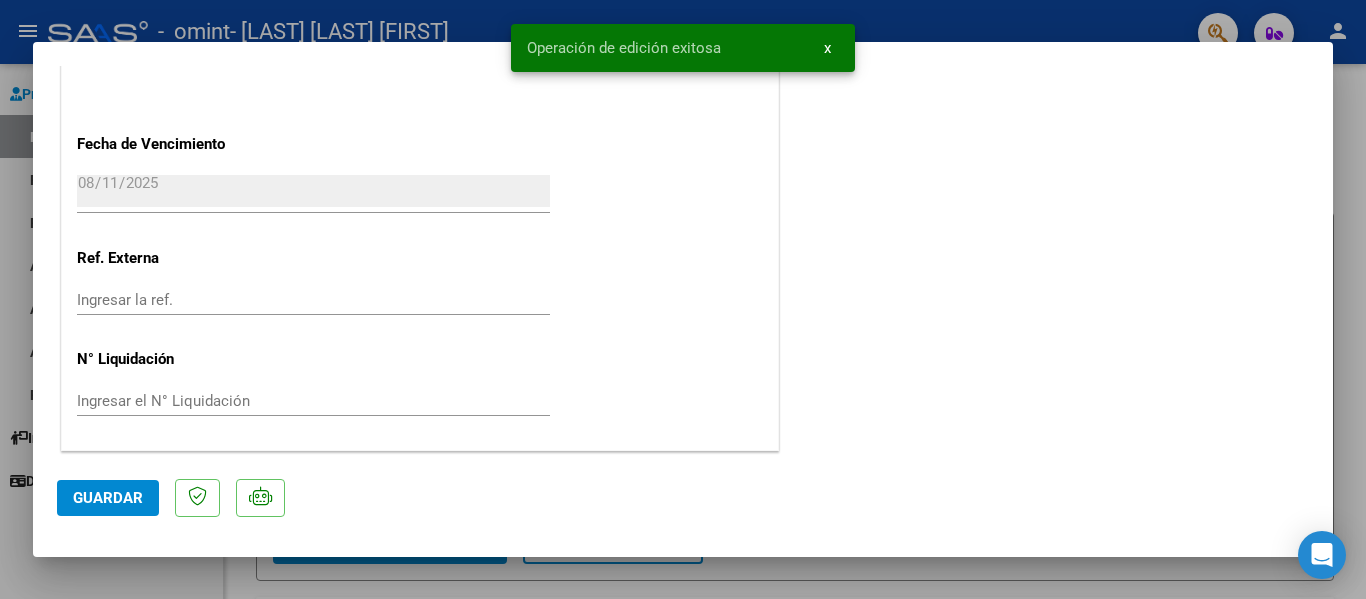 click on "x" at bounding box center (827, 48) 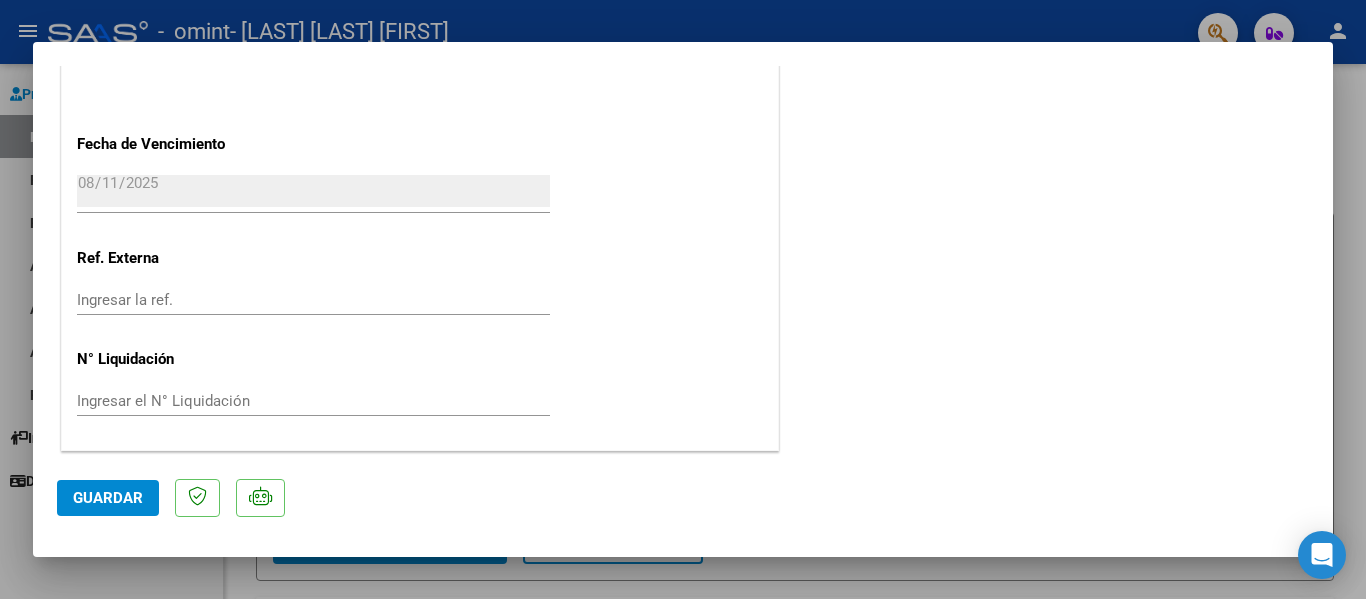 click at bounding box center (683, 299) 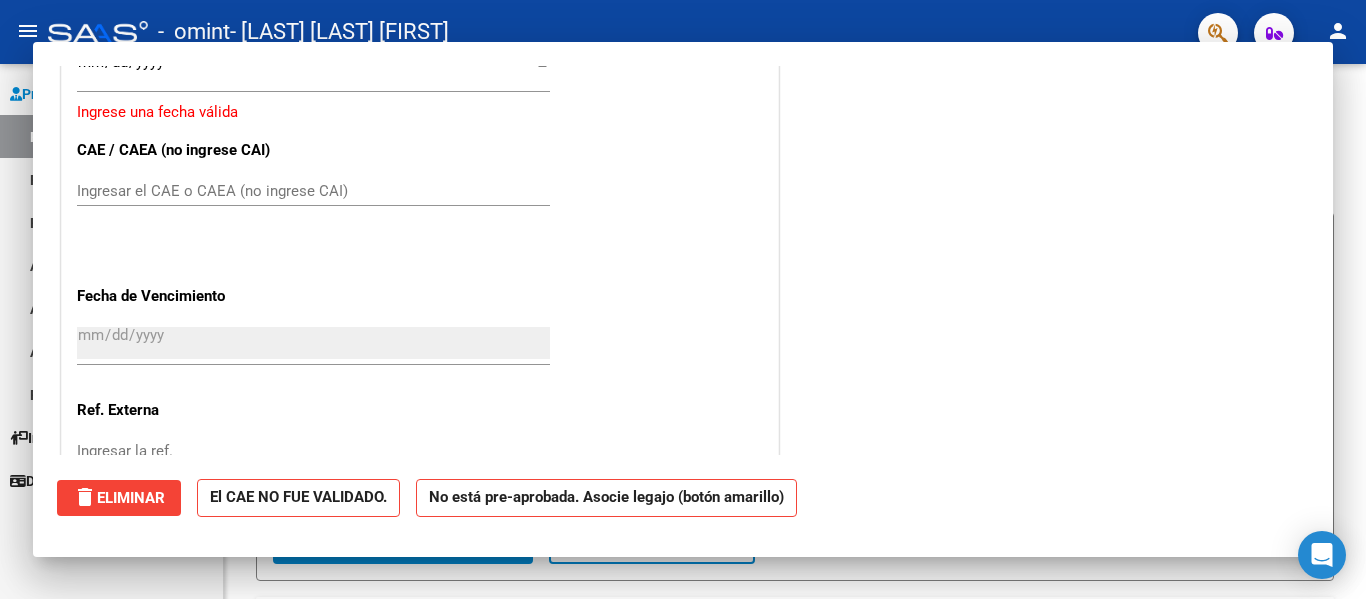 scroll, scrollTop: 1553, scrollLeft: 0, axis: vertical 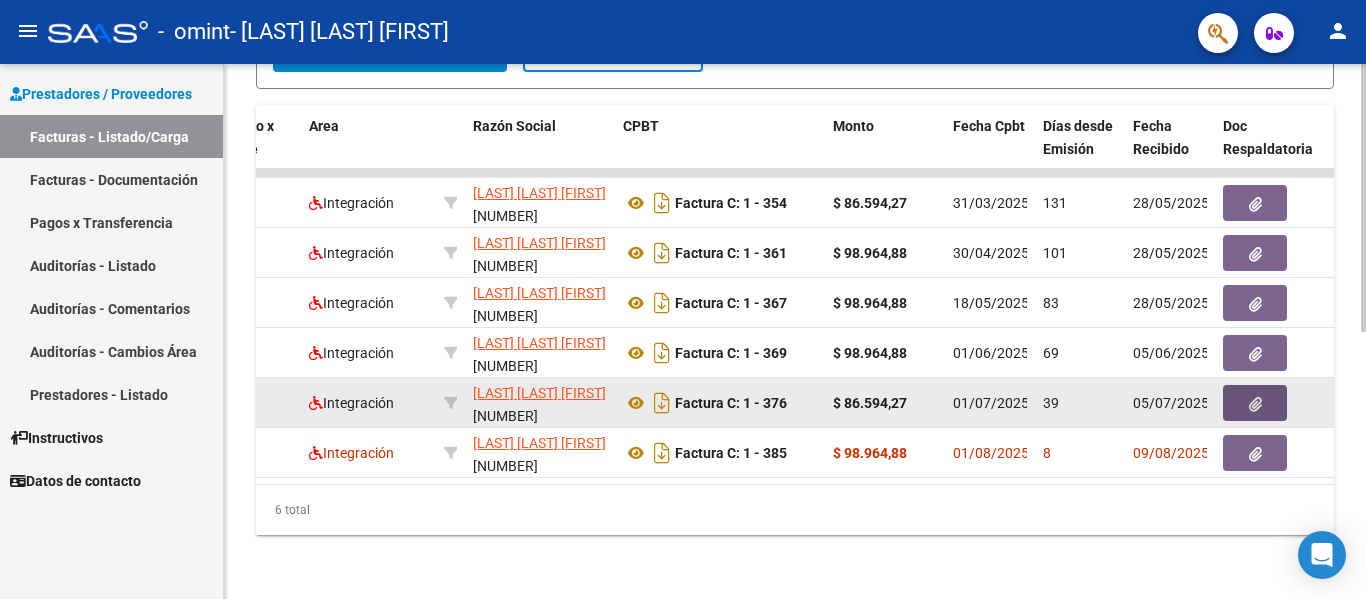 click 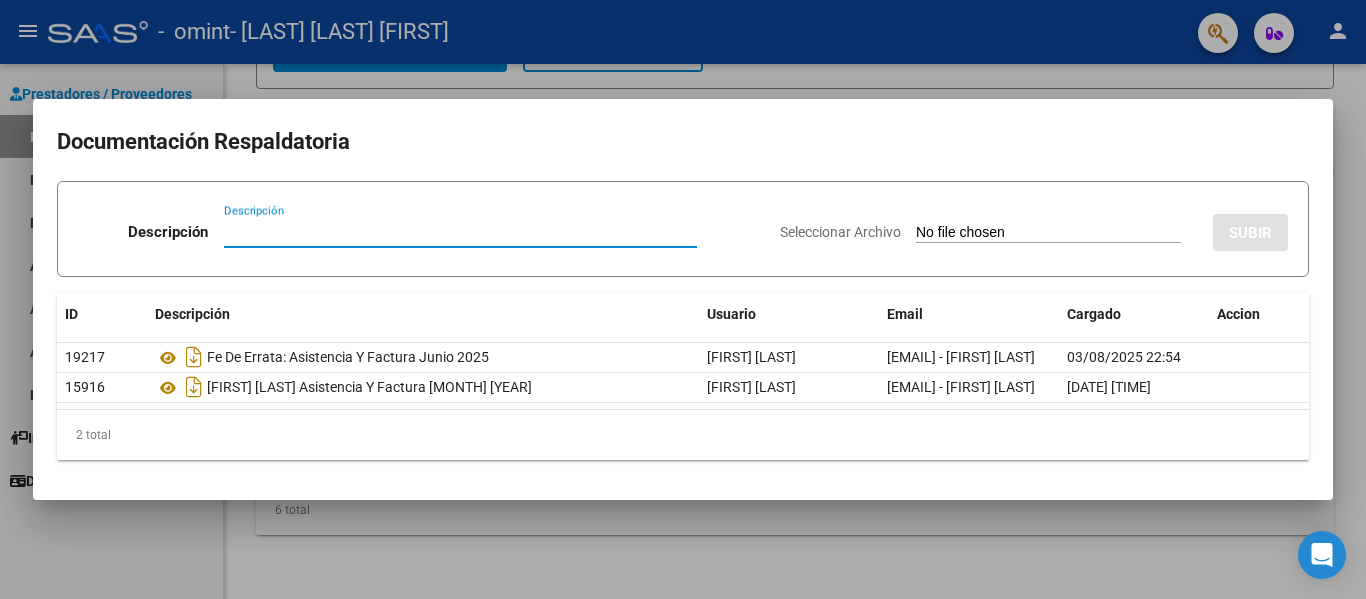 click on "Descripción" at bounding box center (460, 232) 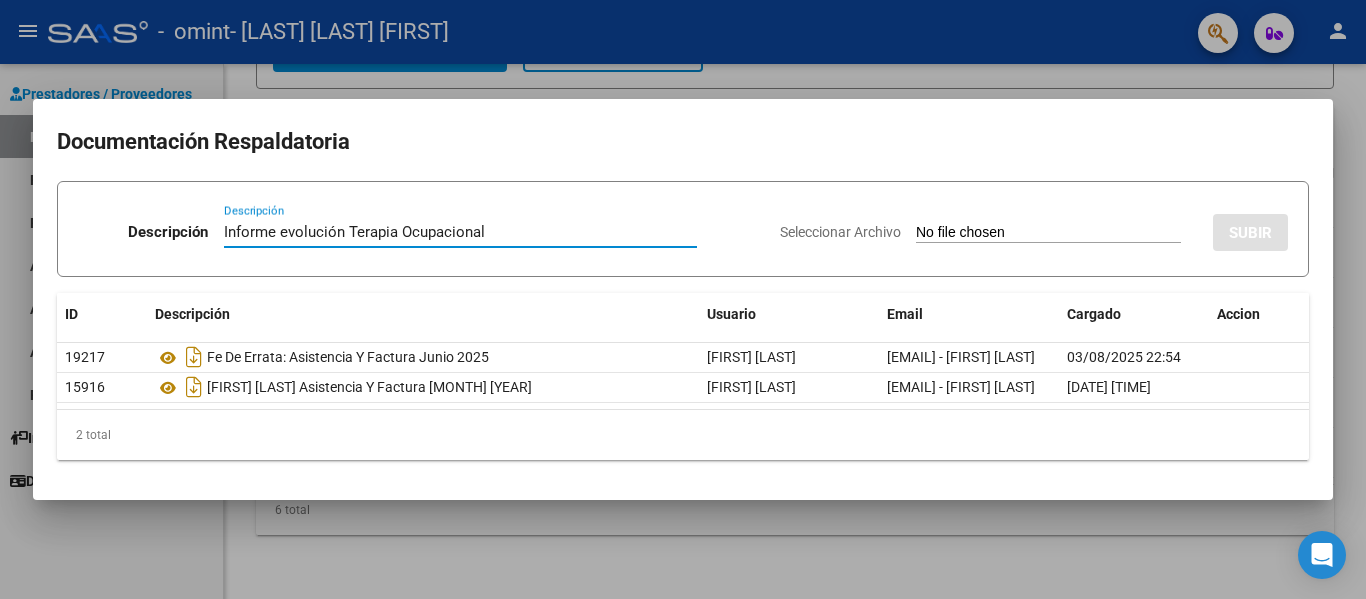 click on "Informe evolución Terapia Ocupacional Descripción" at bounding box center (460, 232) 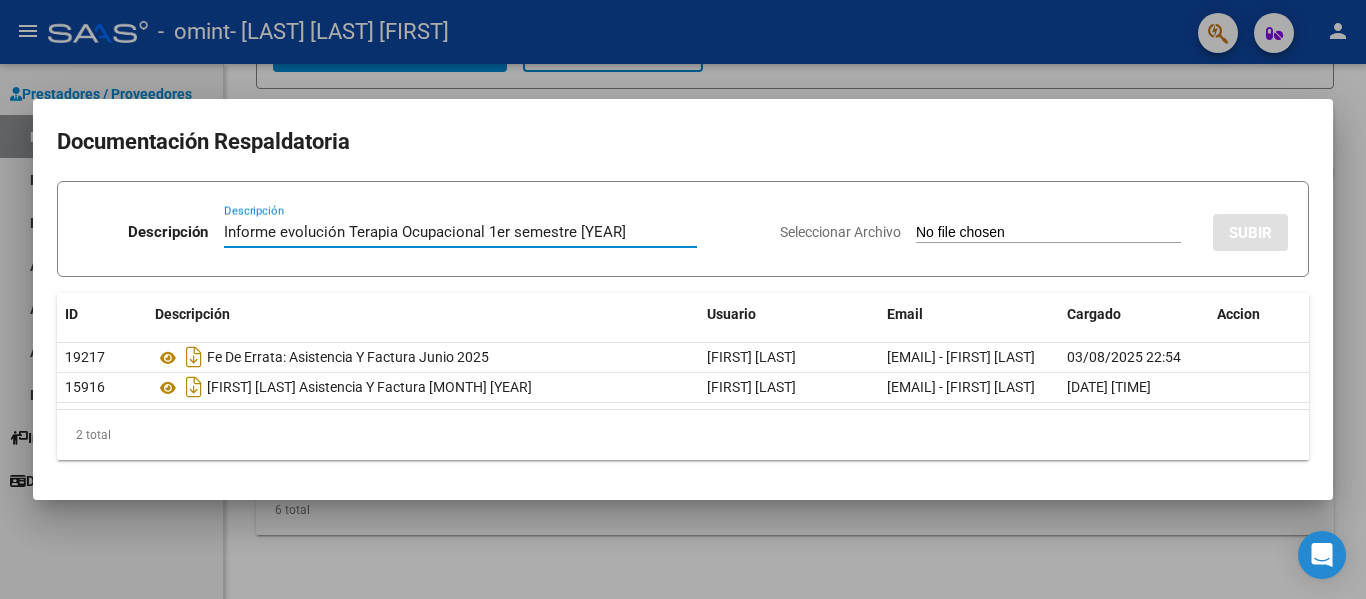 type on "Informe evolución Terapia Ocupacional 1er semestre [YEAR]" 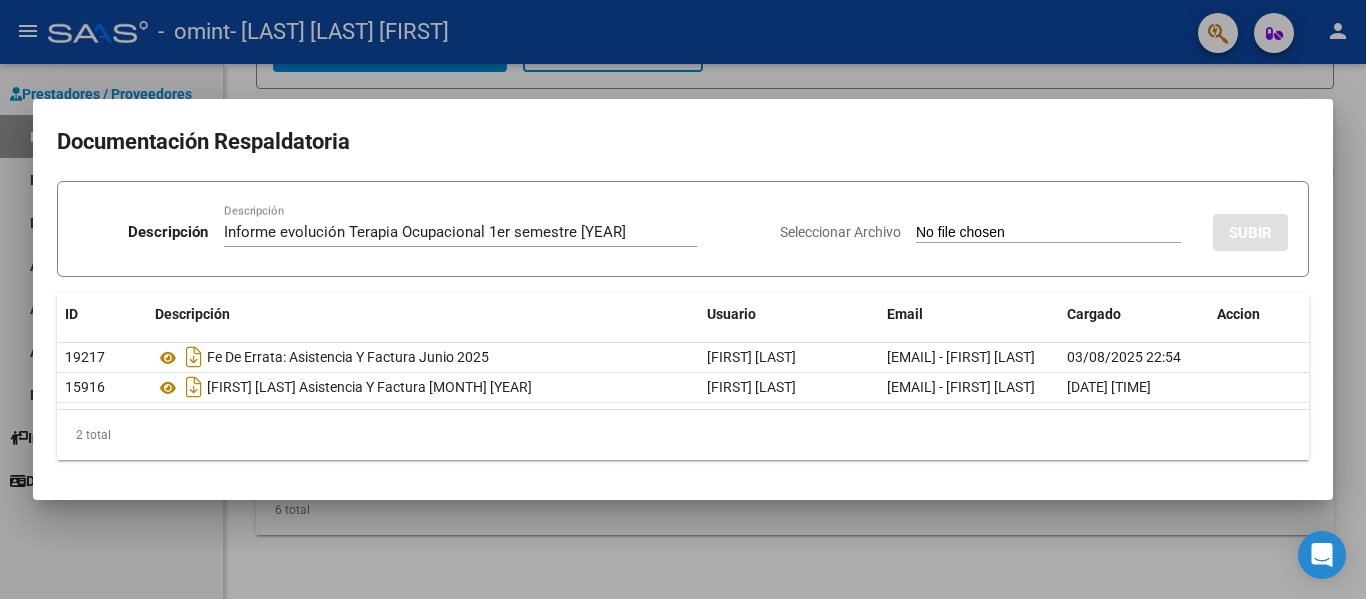 click on "Seleccionar Archivo" at bounding box center [1048, 233] 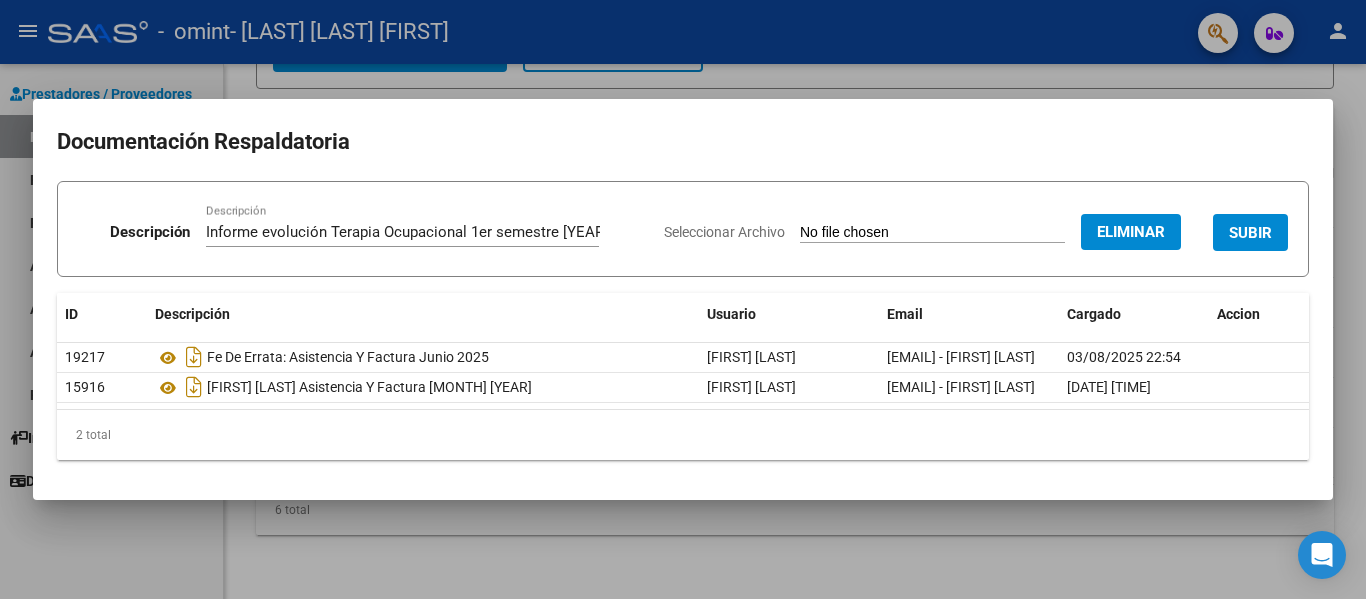 click on "SUBIR" at bounding box center [1250, 233] 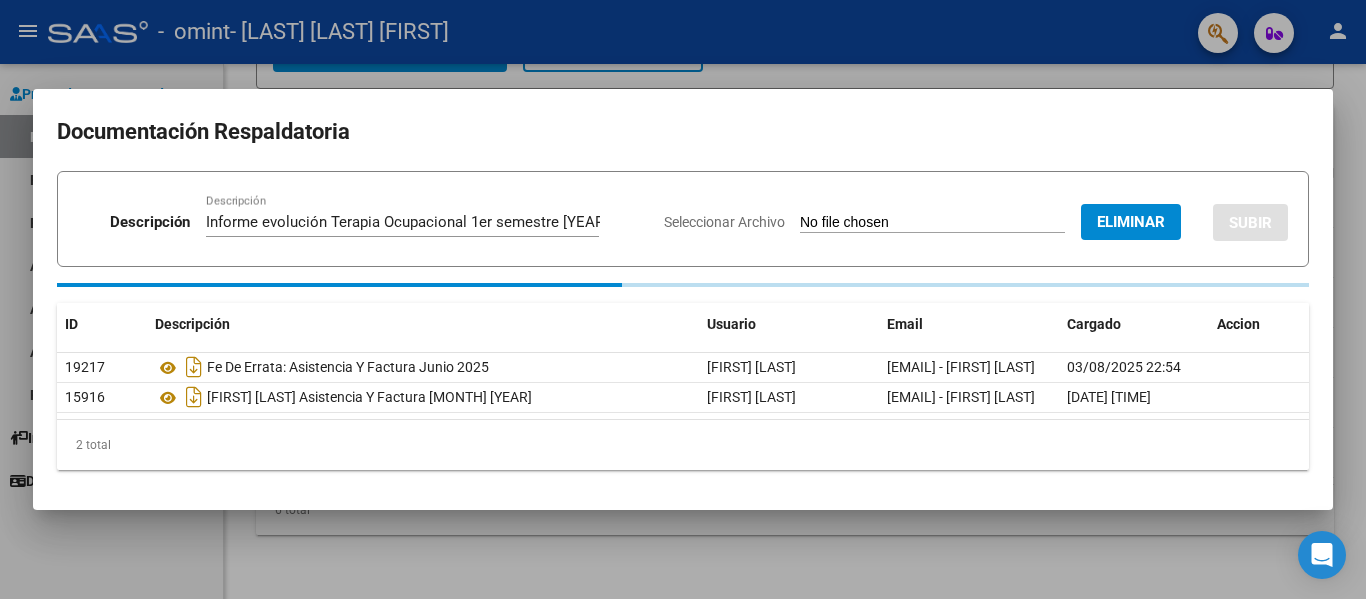 type 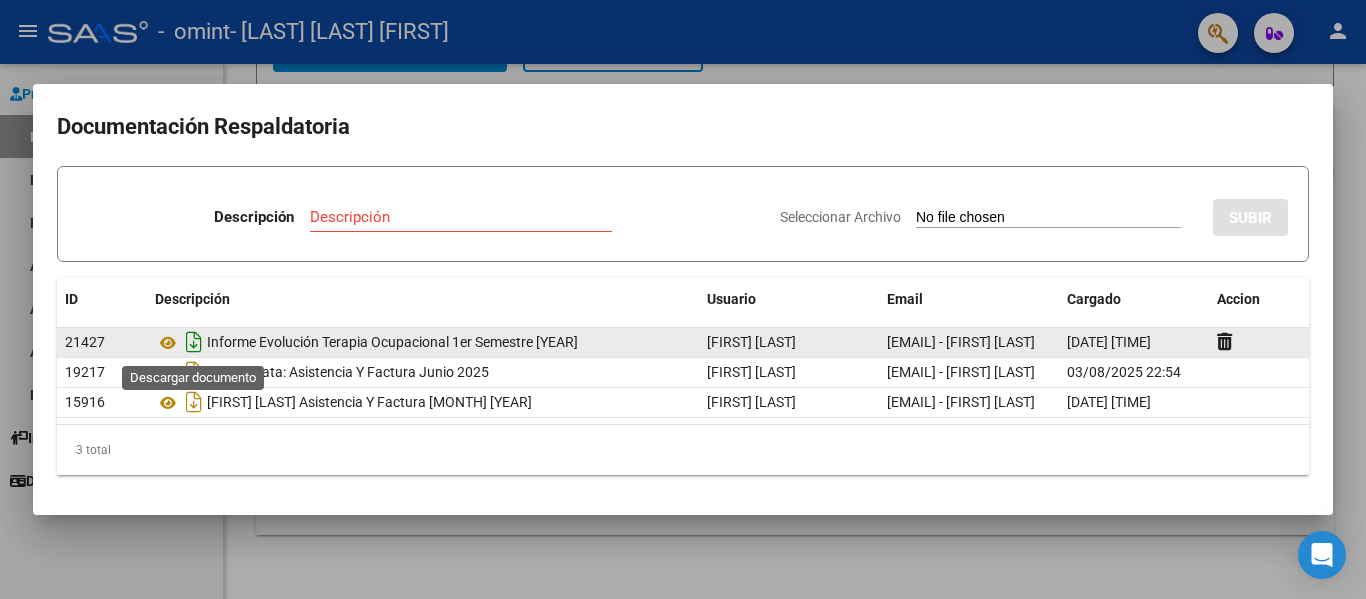 click 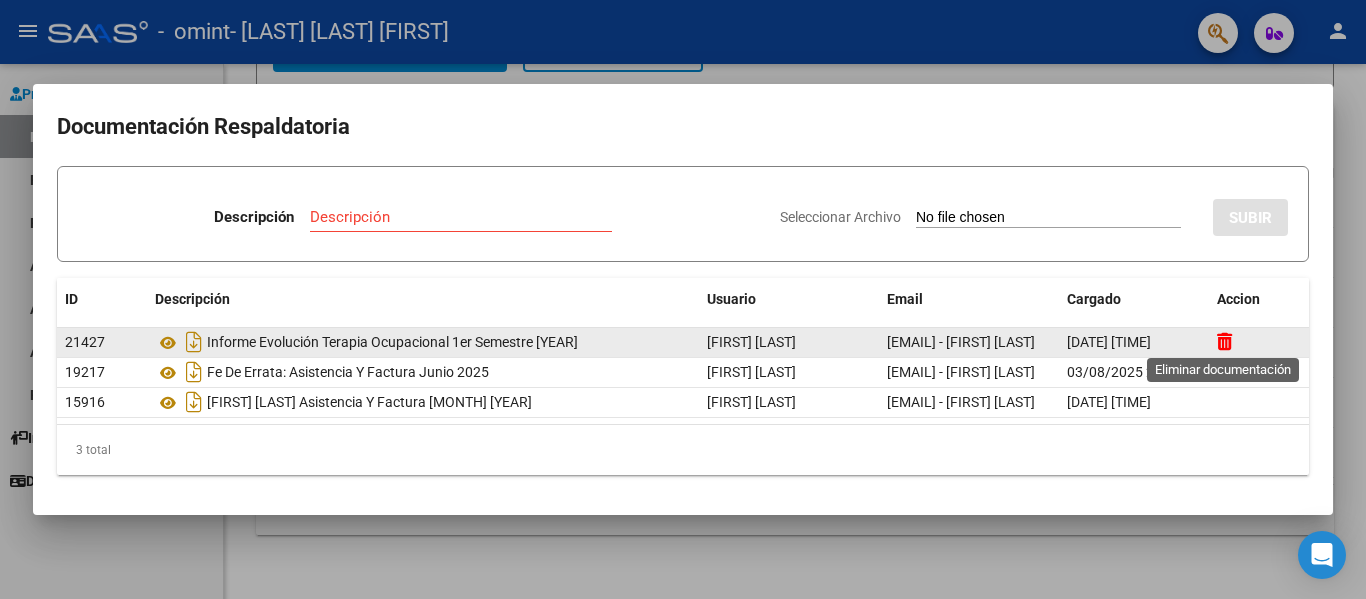 click 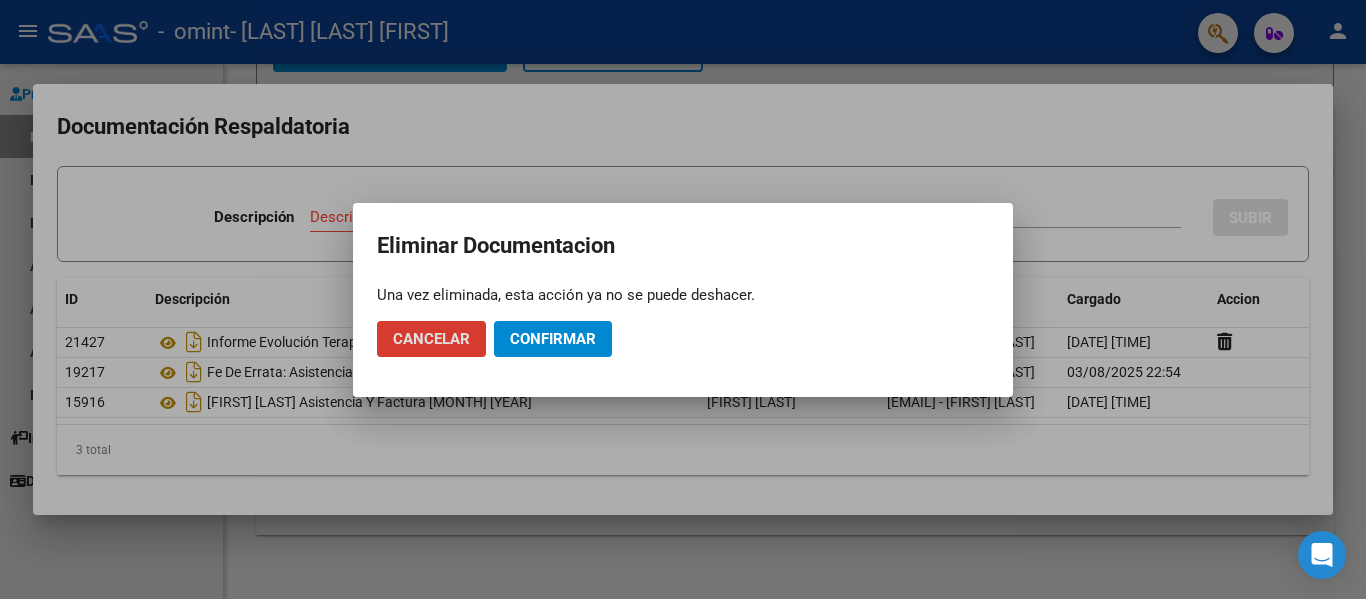 click on "Confirmar" 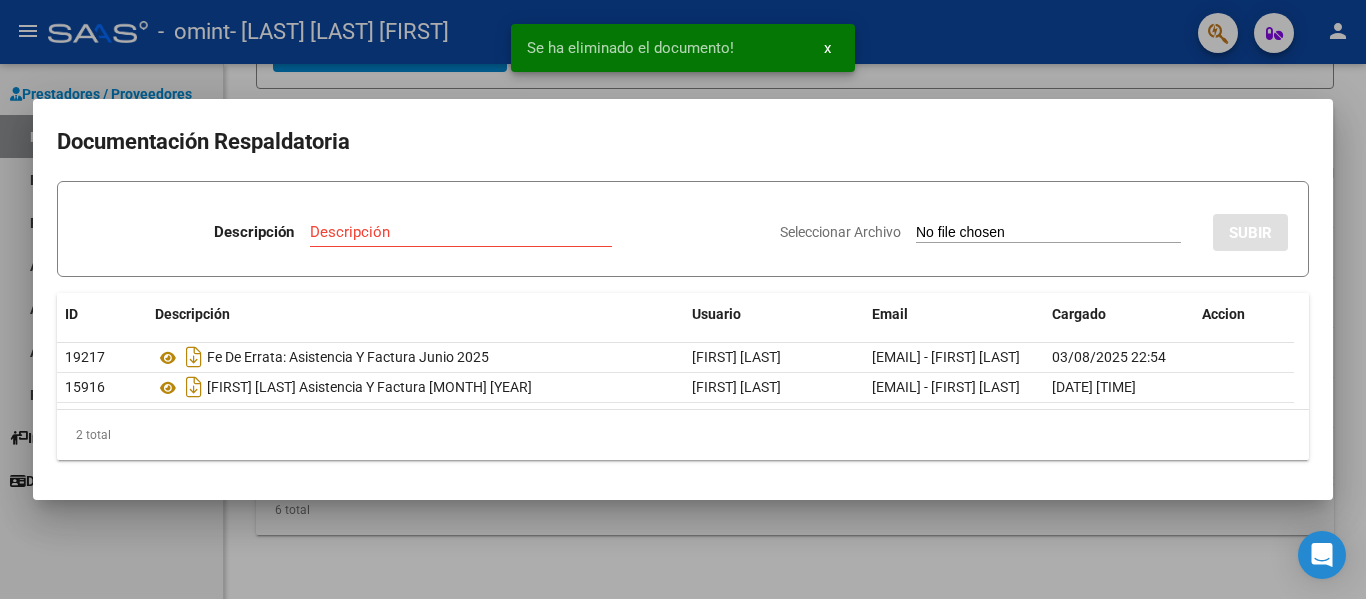 click on "Descripción" at bounding box center [461, 232] 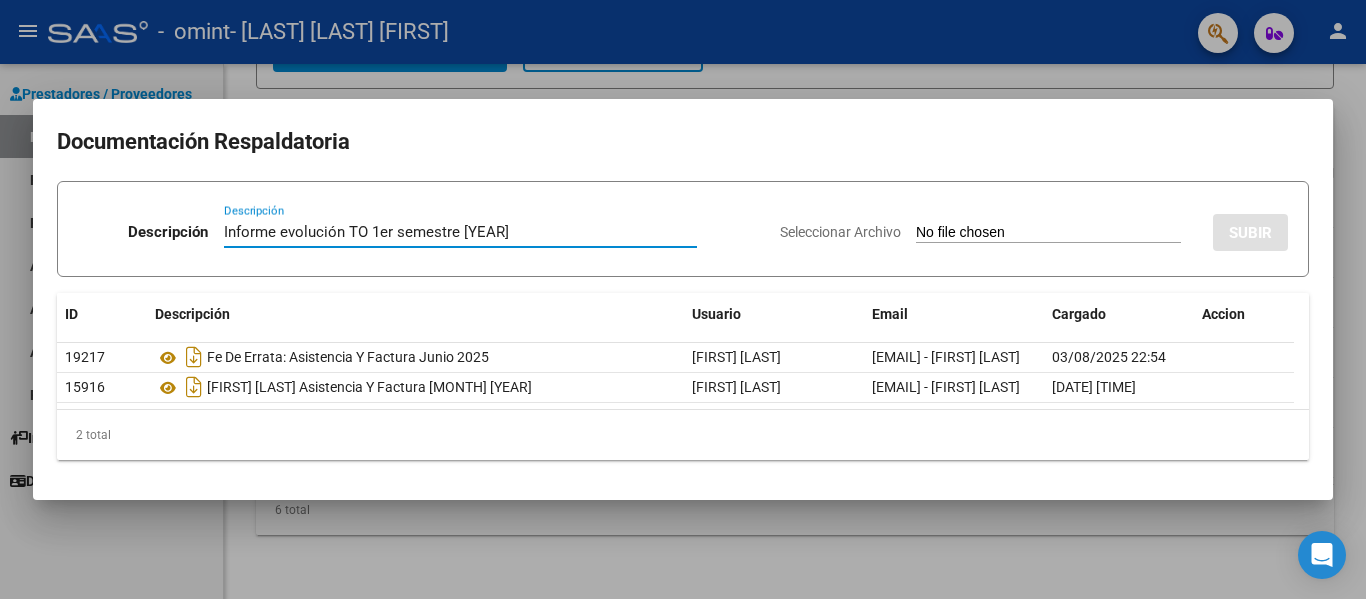 type on "Informe evolución TO 1er semestre [YEAR]" 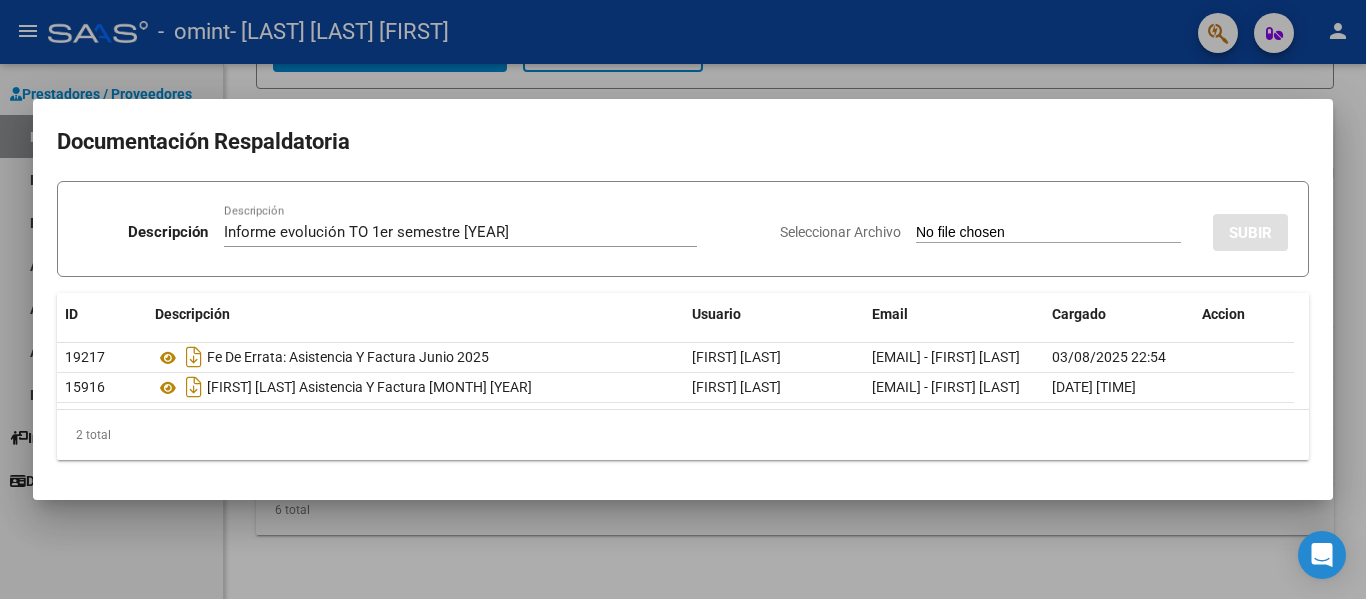 type on "C:\fakepath\Informe TO [FIRST] [LAST] [MONTH] [YEAR].pdf" 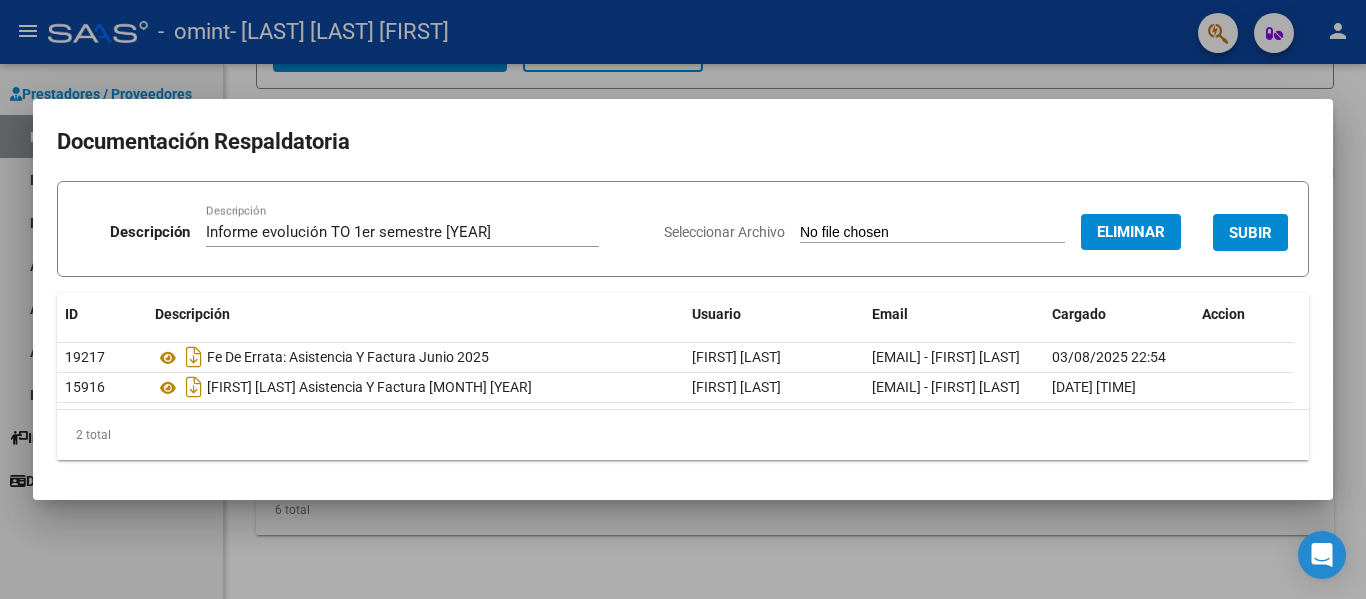 click on "SUBIR" at bounding box center (1250, 233) 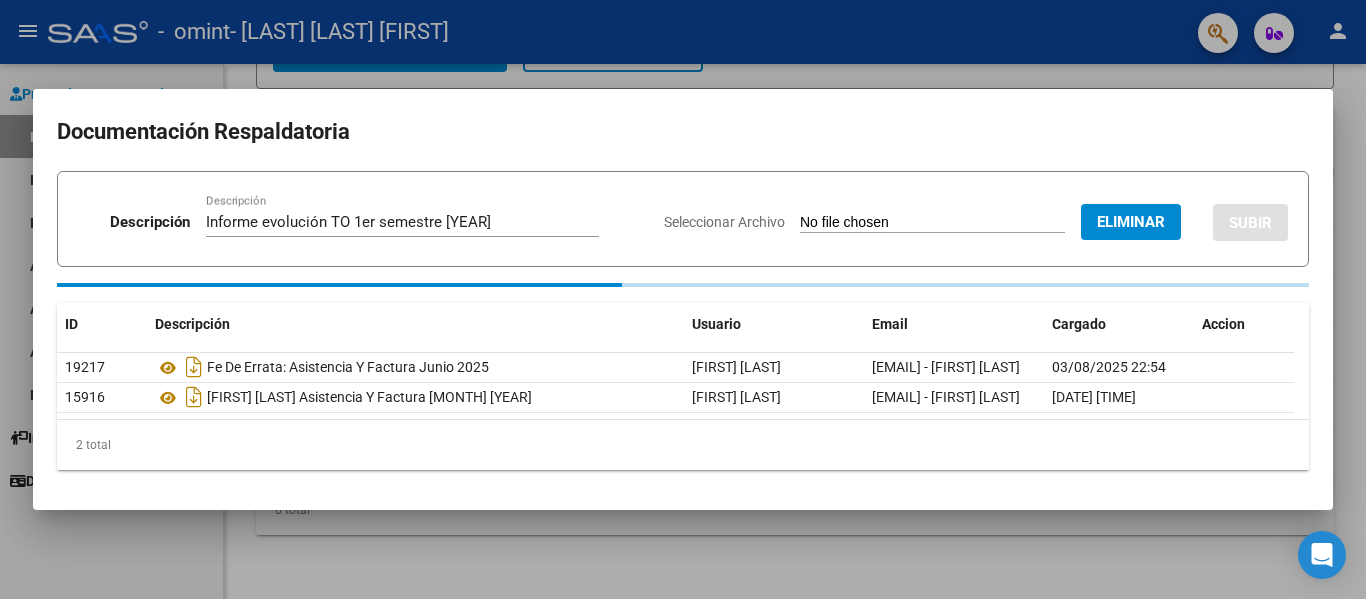 type 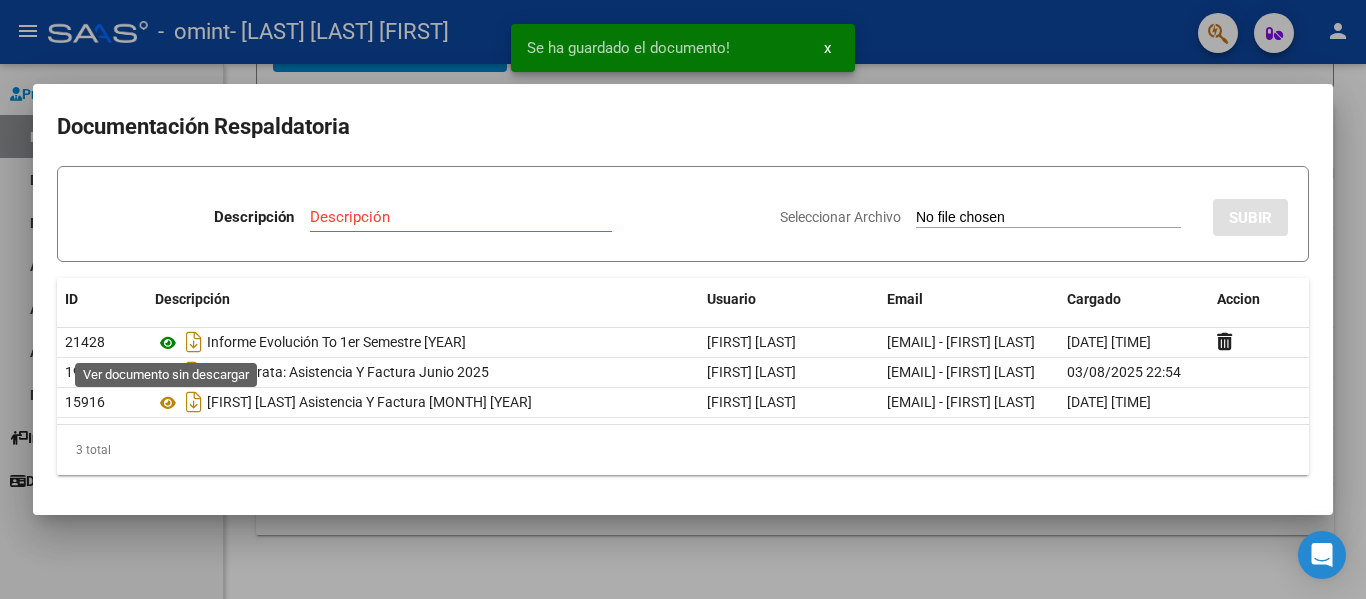 click 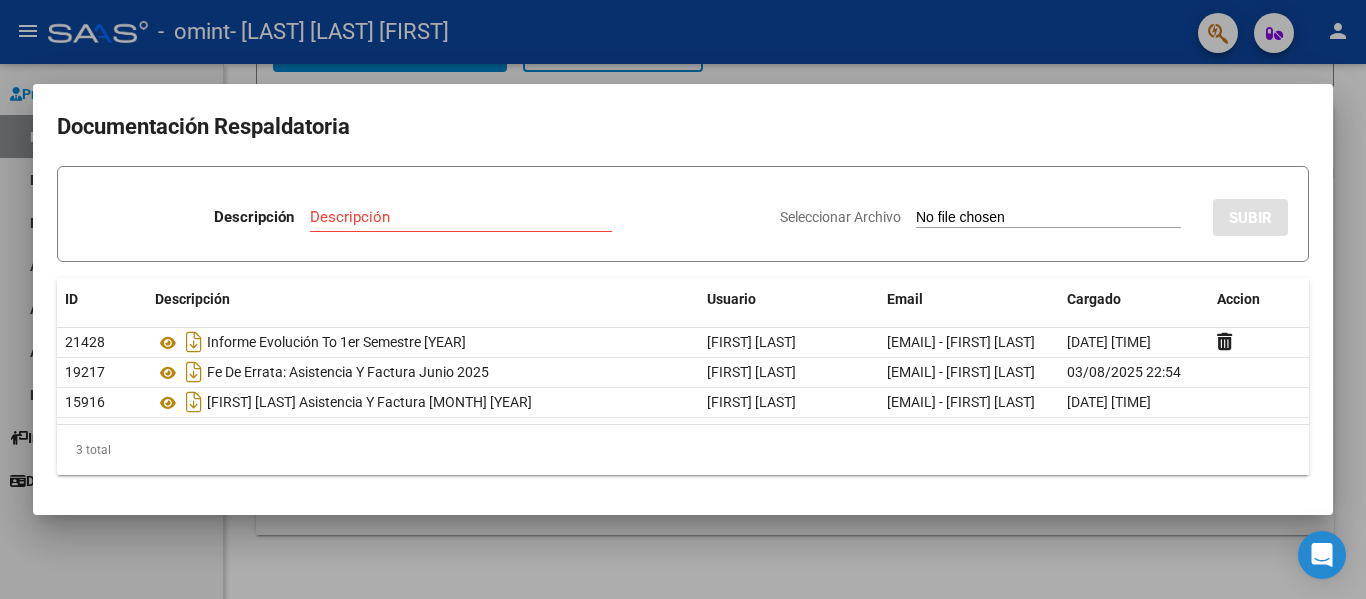 click at bounding box center (683, 299) 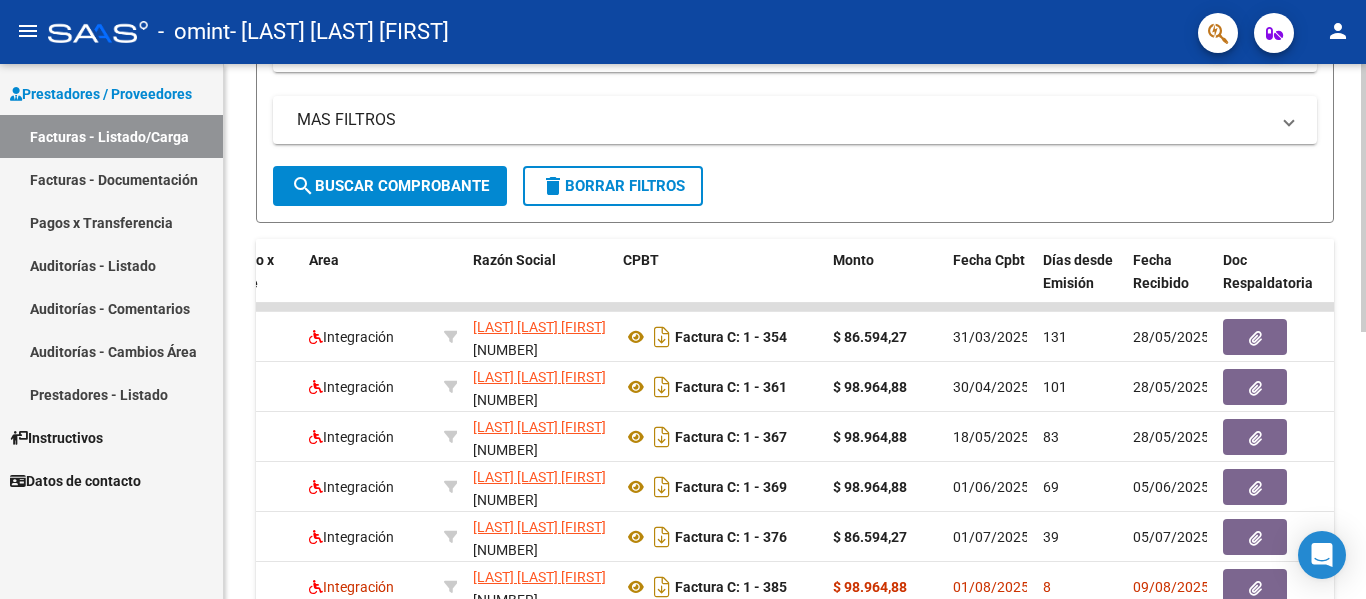 scroll, scrollTop: 399, scrollLeft: 0, axis: vertical 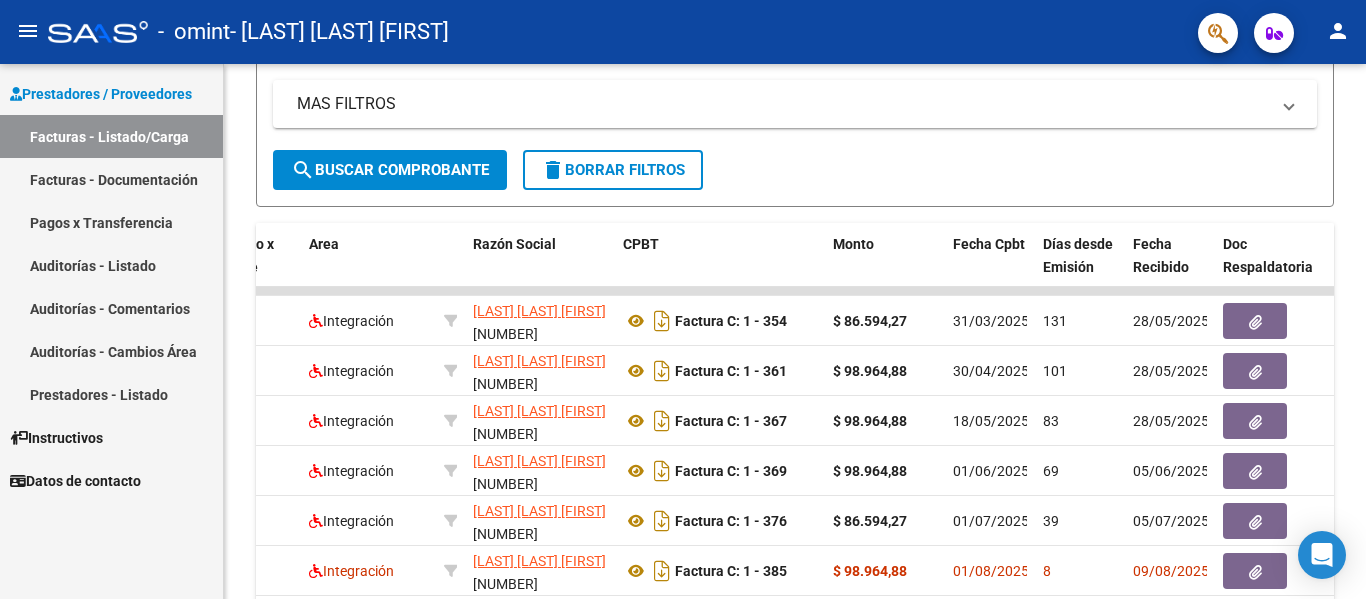 click on "Pagos x Transferencia" at bounding box center (111, 222) 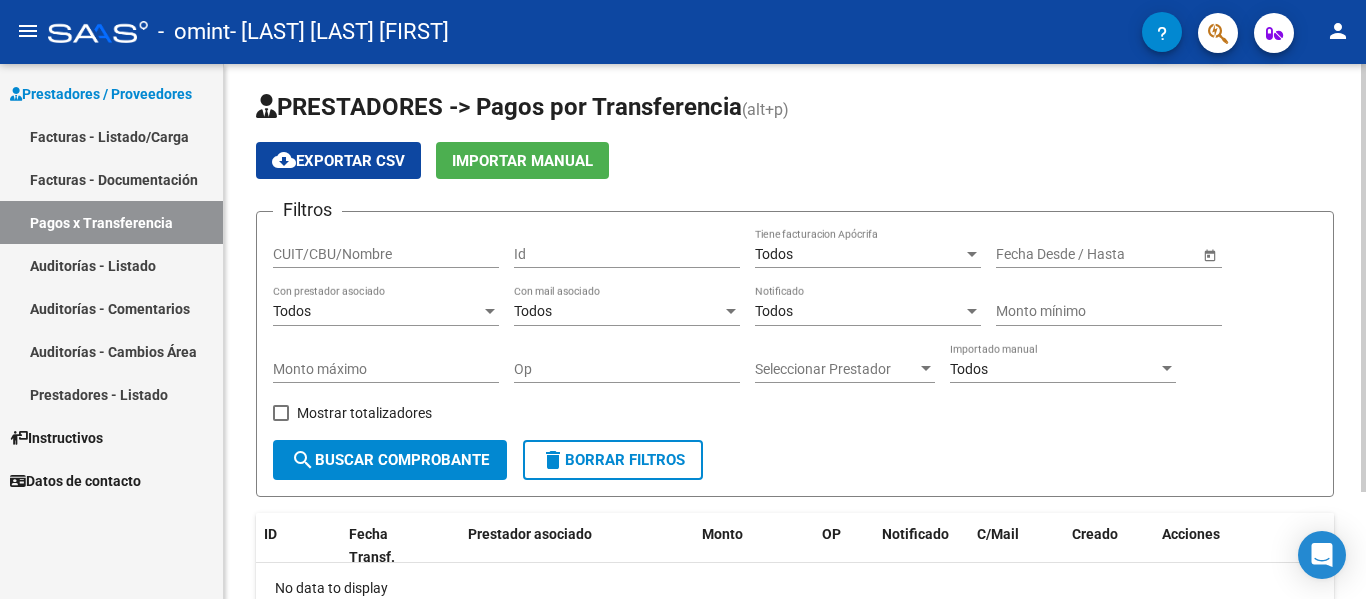 scroll, scrollTop: 0, scrollLeft: 0, axis: both 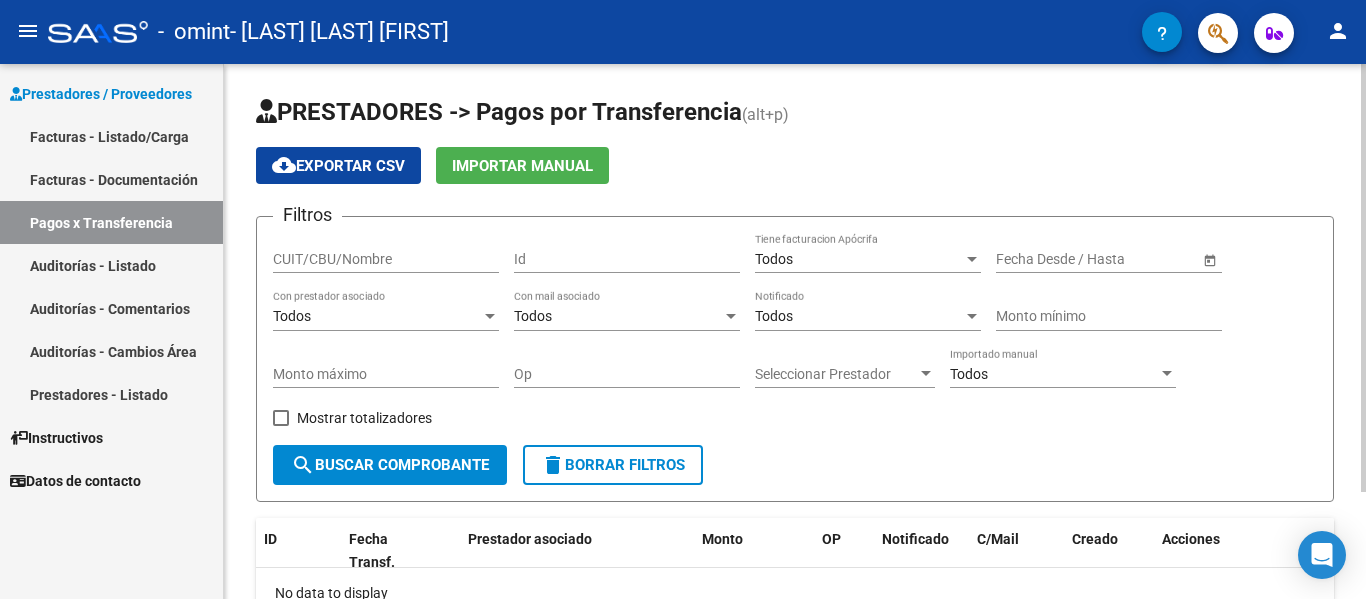 click on "CUIT/CBU/Nombre" at bounding box center (386, 259) 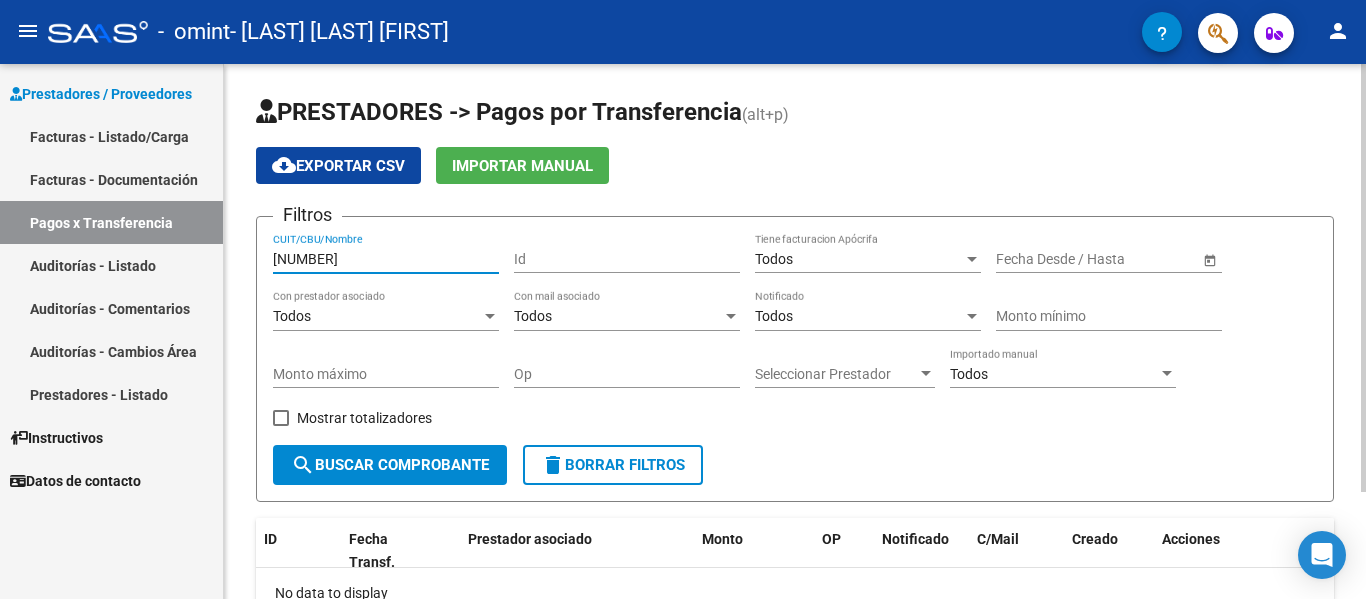 type on "[NUMBER]" 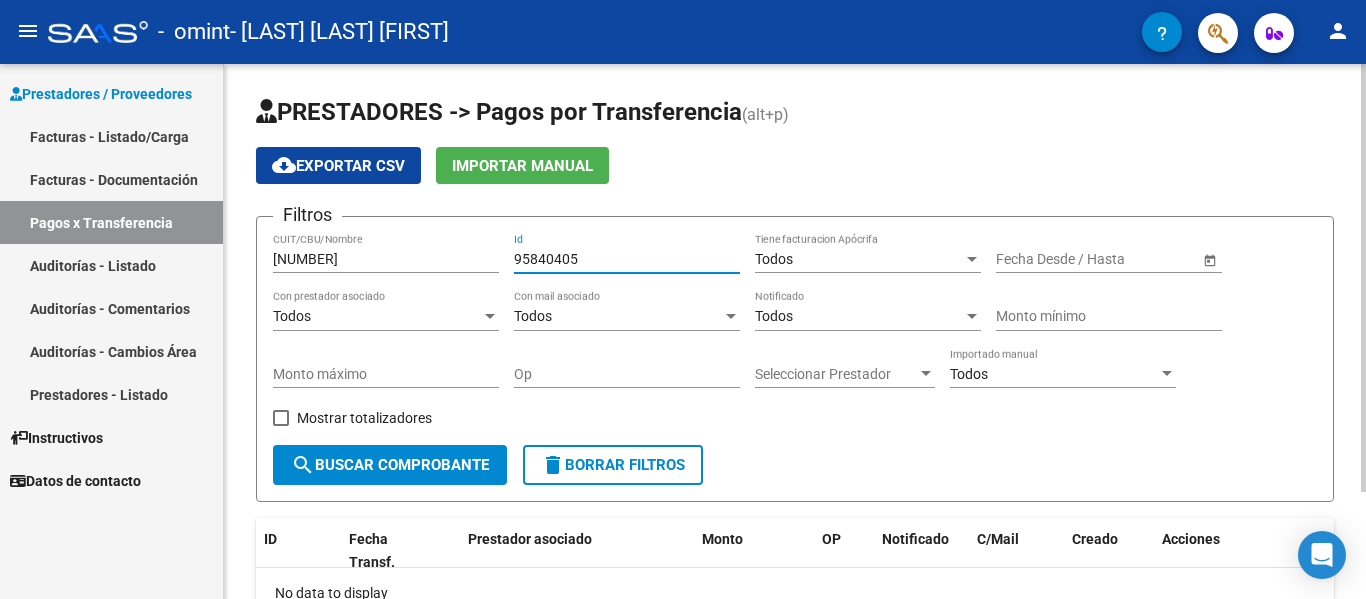 type on "95840405" 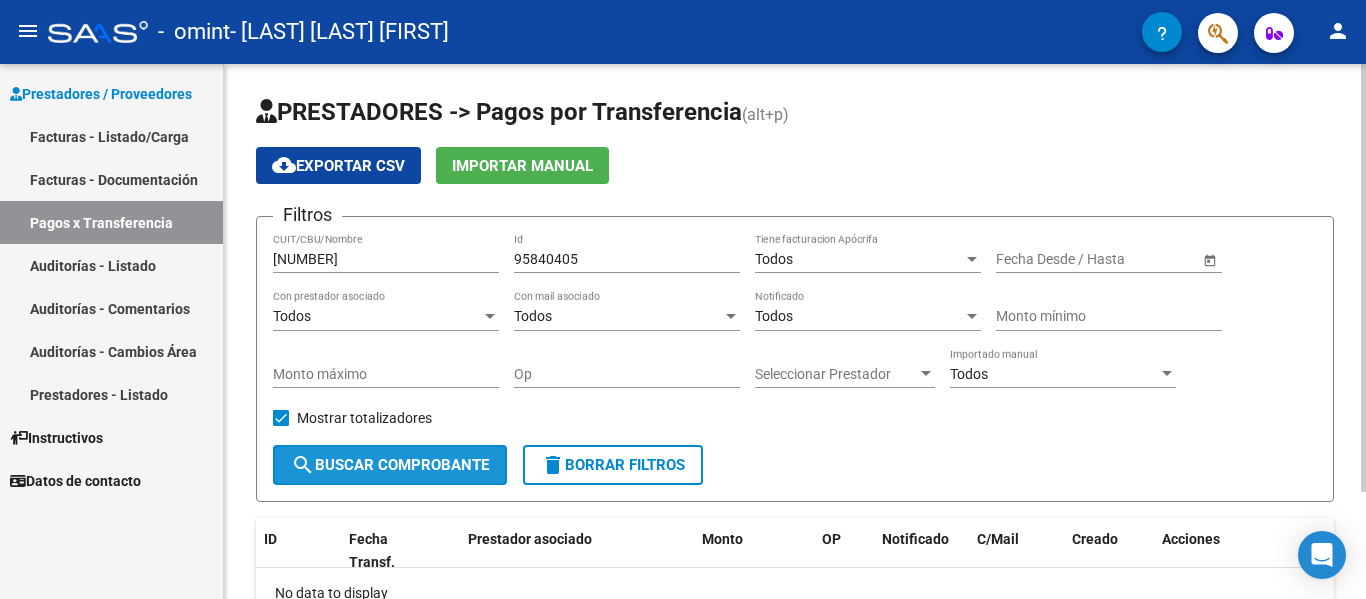 click on "search  Buscar Comprobante" 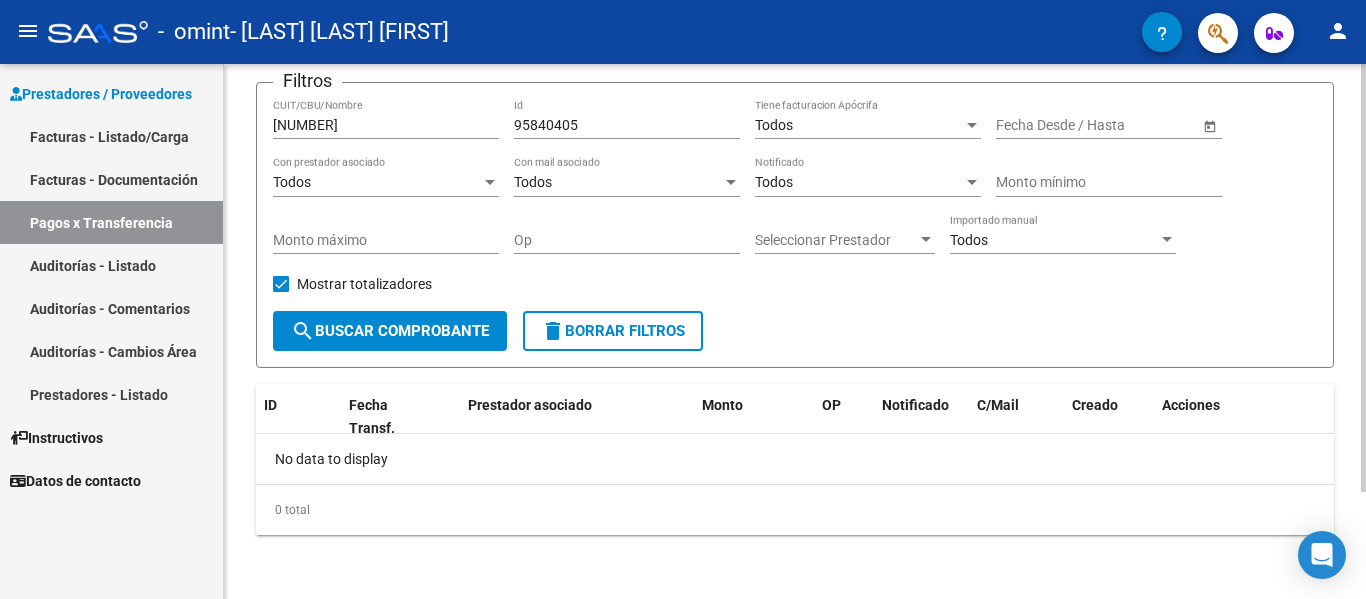 scroll, scrollTop: 0, scrollLeft: 0, axis: both 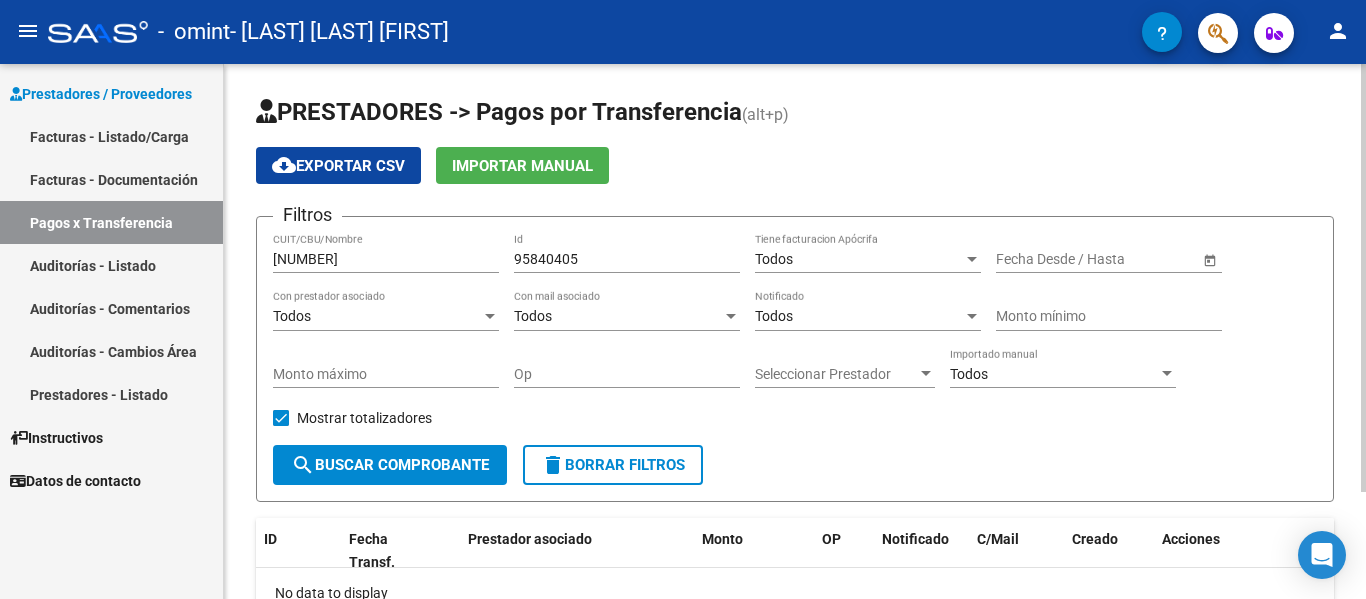 click on "search  Buscar Comprobante" 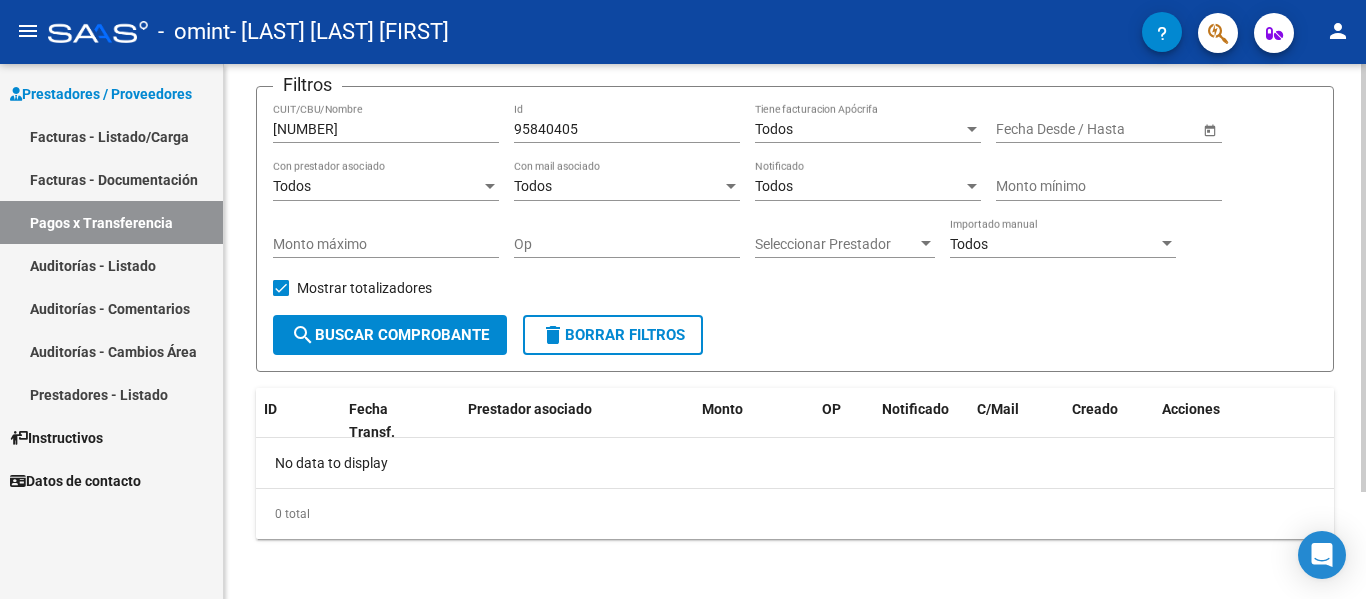 scroll, scrollTop: 134, scrollLeft: 0, axis: vertical 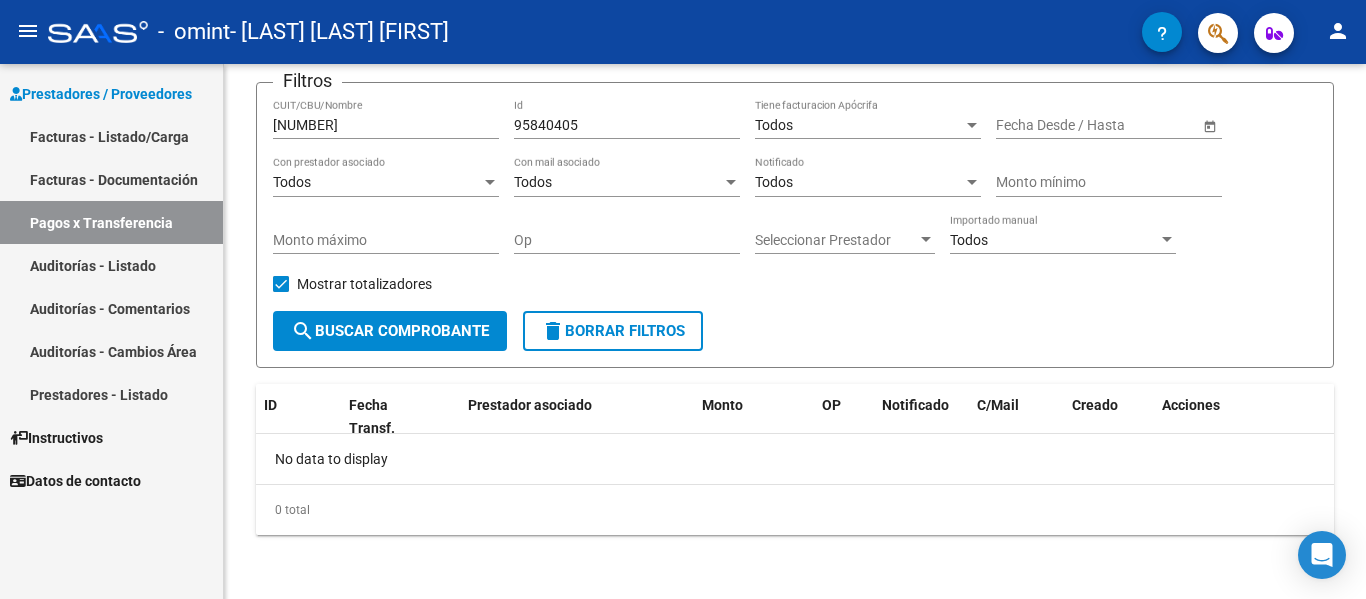 click on "Auditorías - Listado" at bounding box center (111, 265) 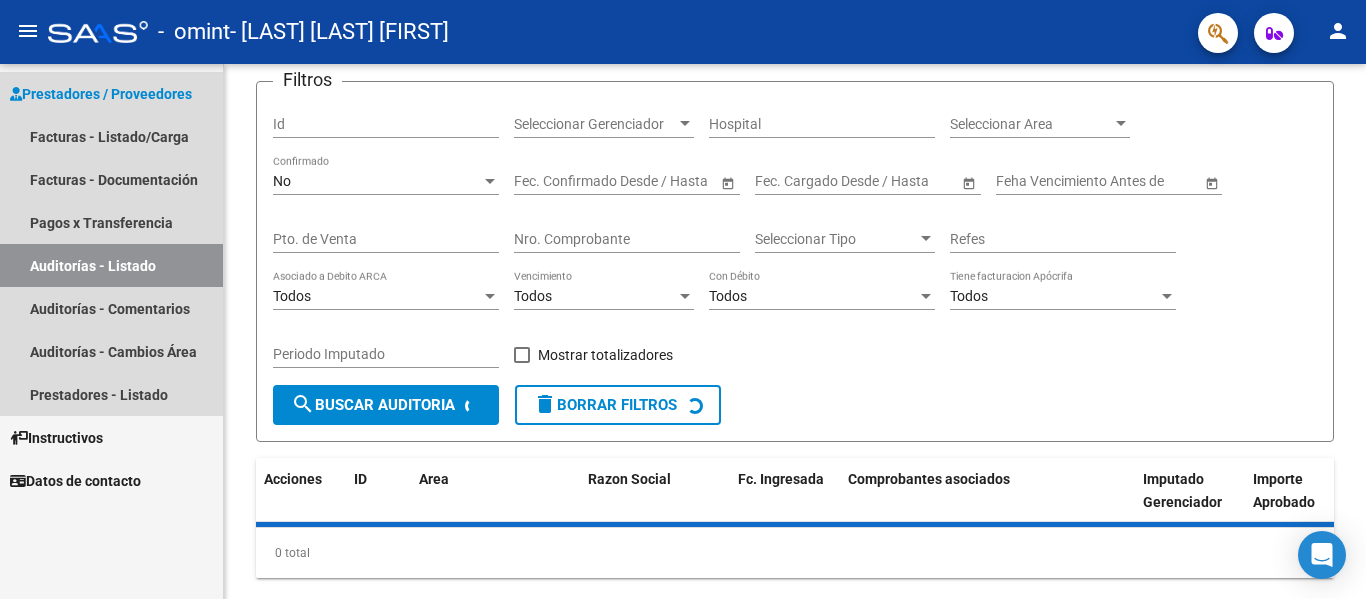 scroll, scrollTop: 0, scrollLeft: 0, axis: both 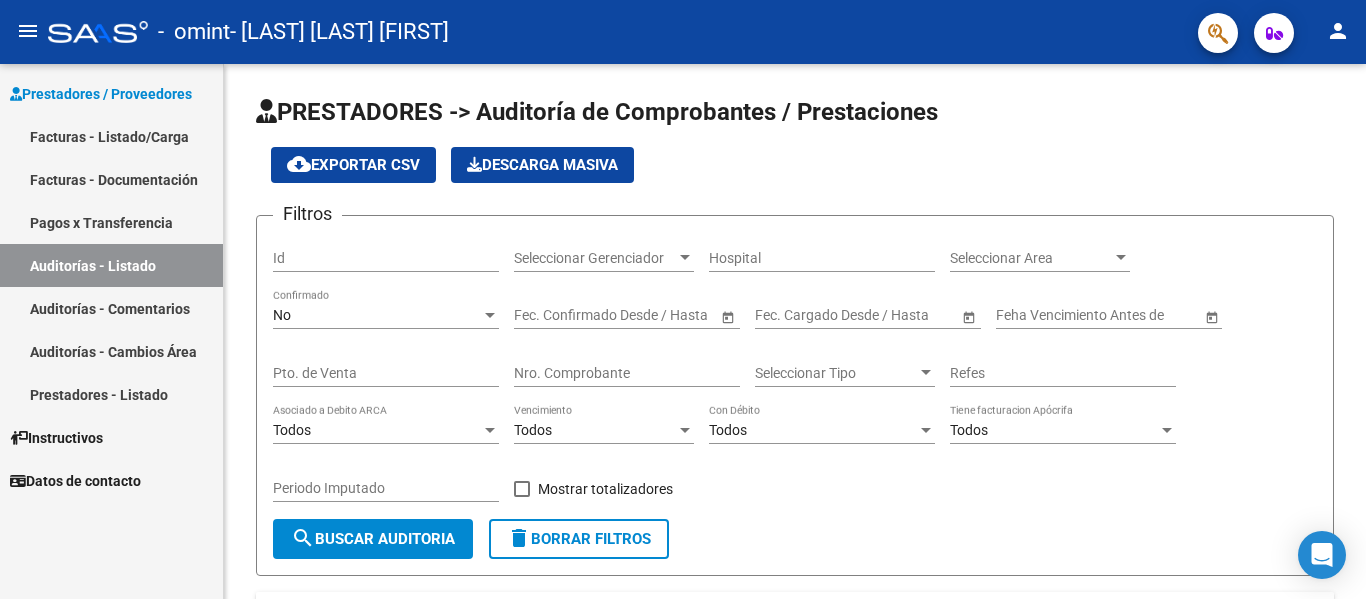 click on "Auditorías - Comentarios" at bounding box center (111, 308) 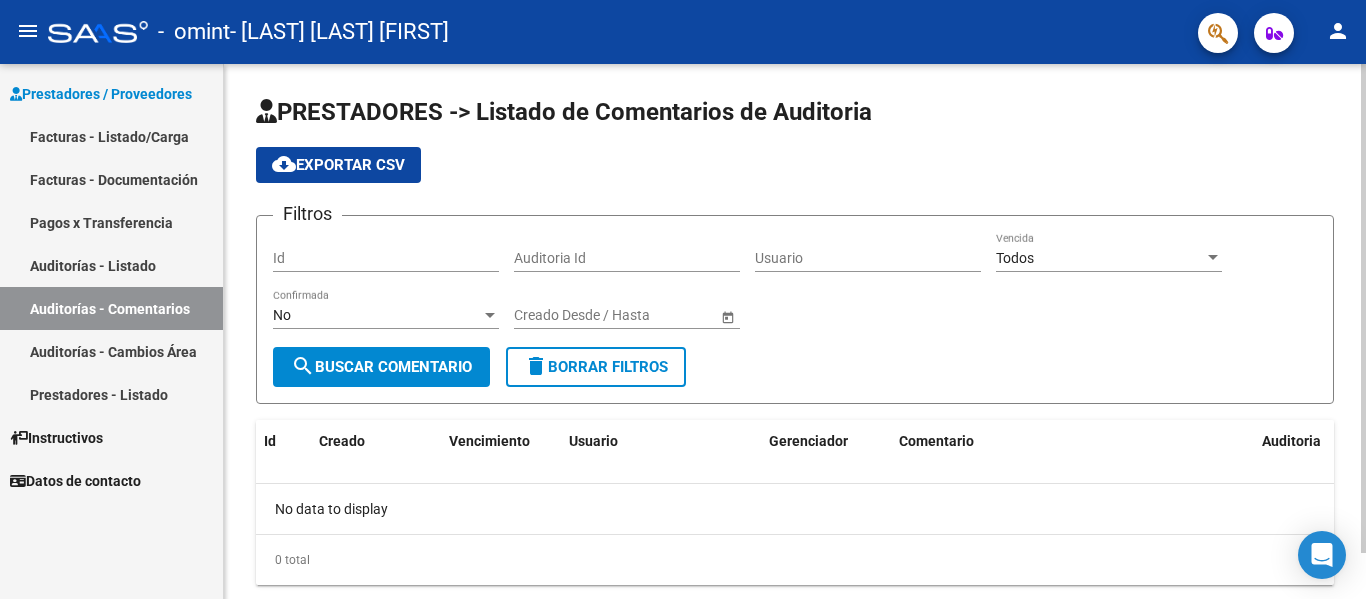 scroll, scrollTop: 50, scrollLeft: 0, axis: vertical 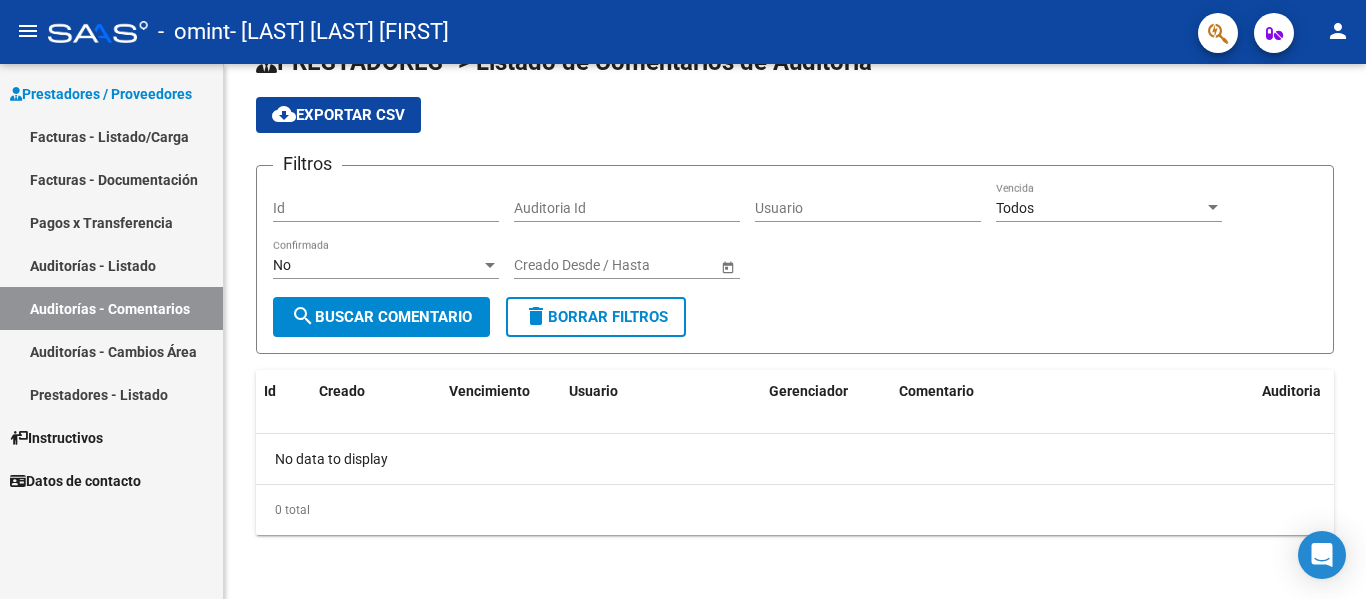 click on "Auditorías - Cambios Área" at bounding box center (111, 351) 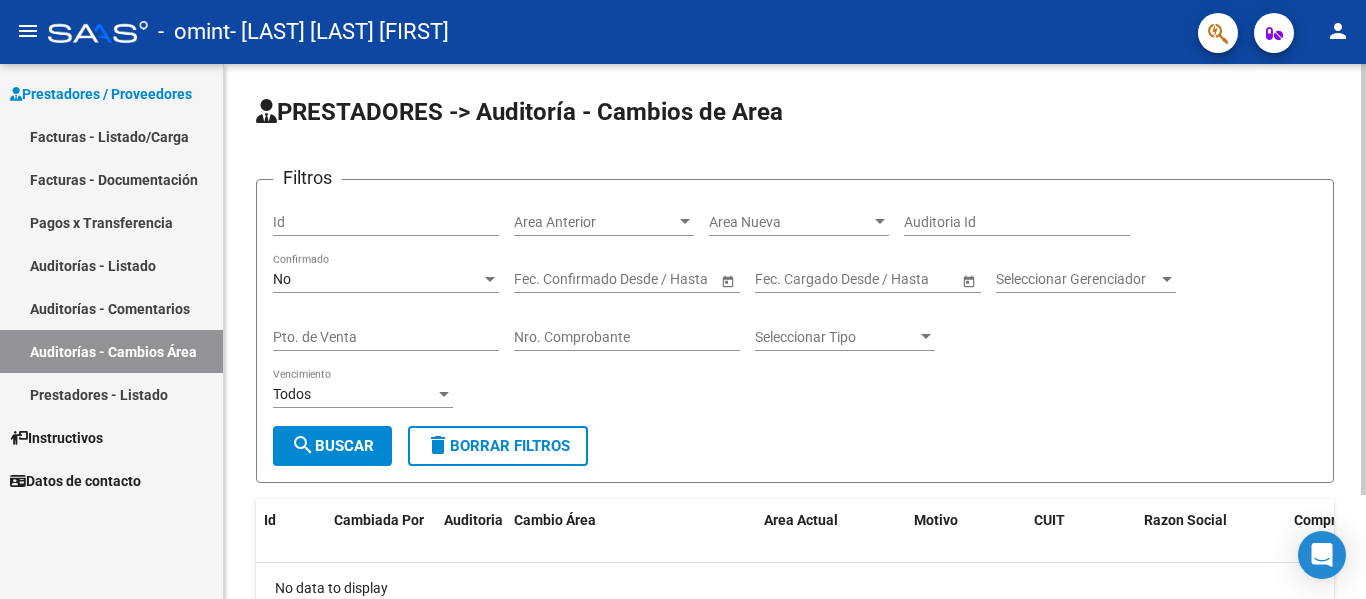 scroll, scrollTop: 129, scrollLeft: 0, axis: vertical 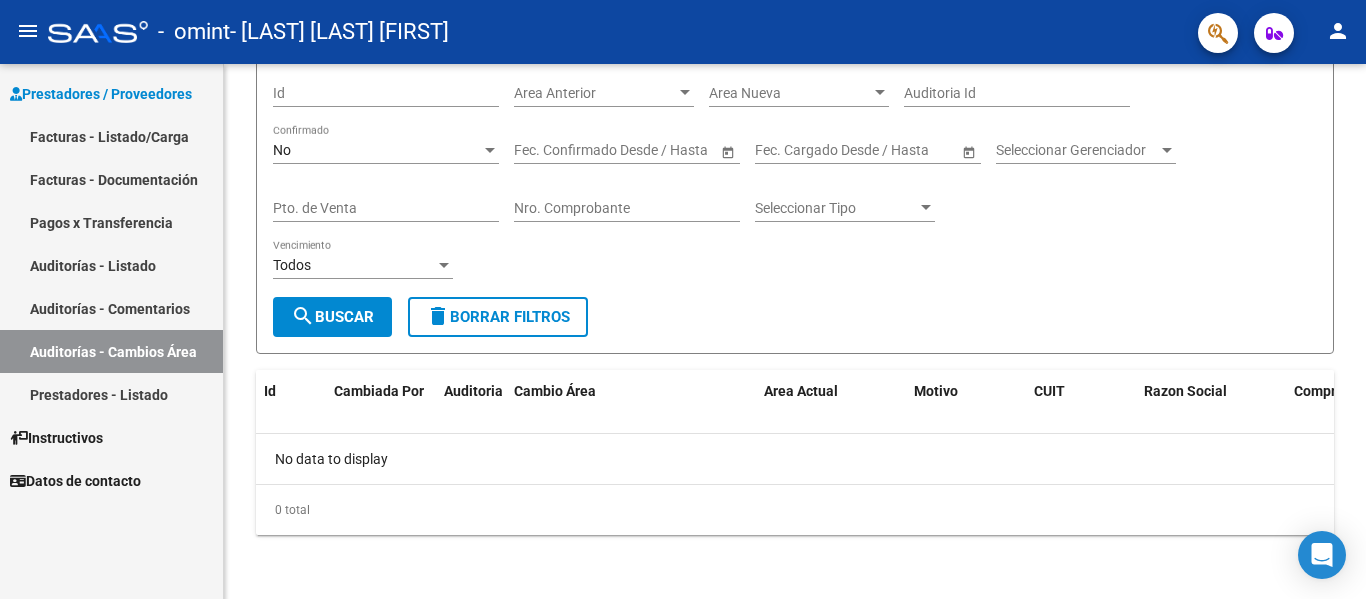 click on "Prestadores - Listado" at bounding box center (111, 394) 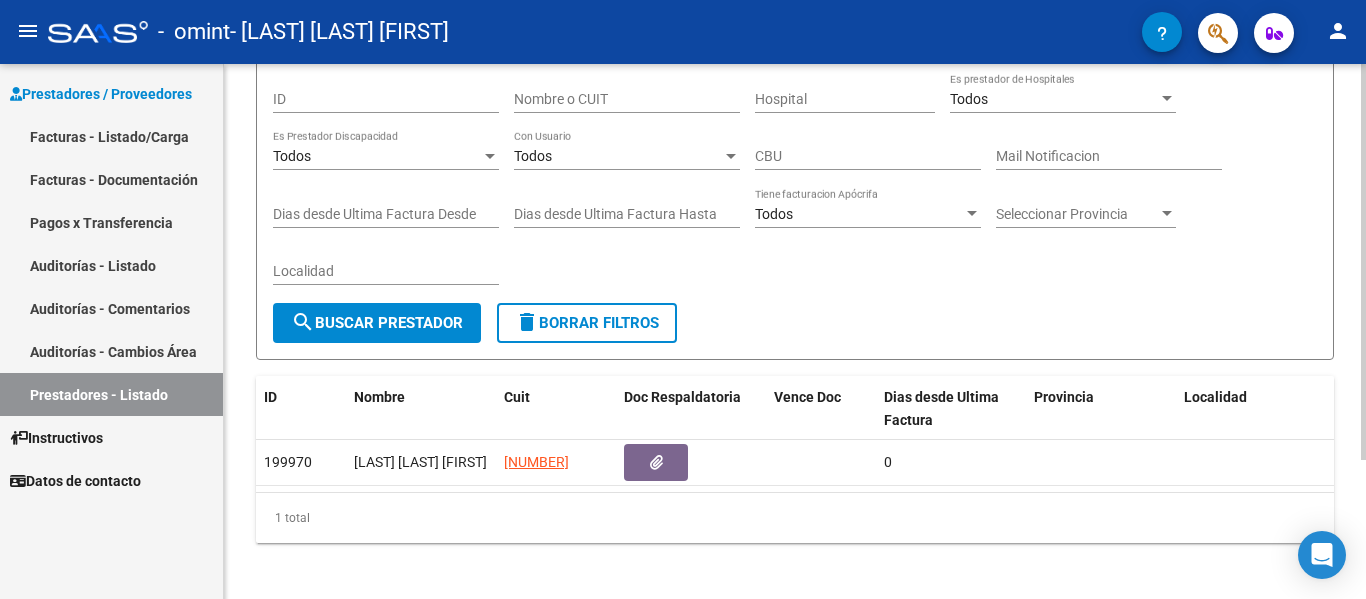 scroll, scrollTop: 187, scrollLeft: 0, axis: vertical 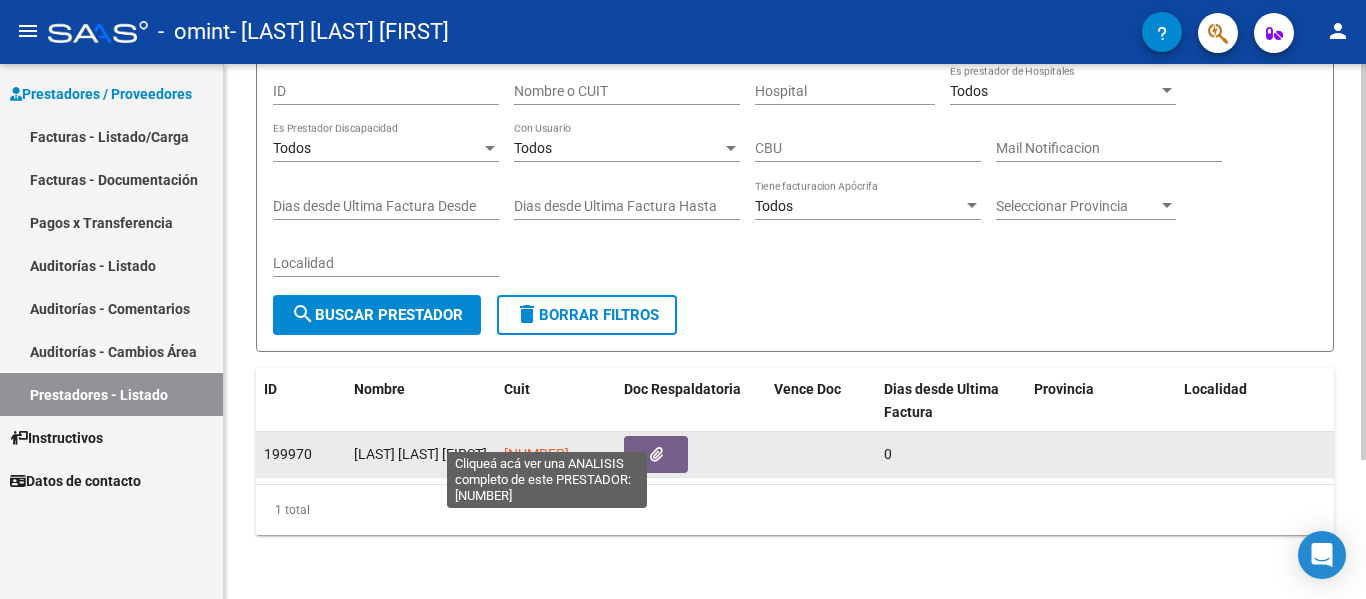 click on "[NUMBER]" 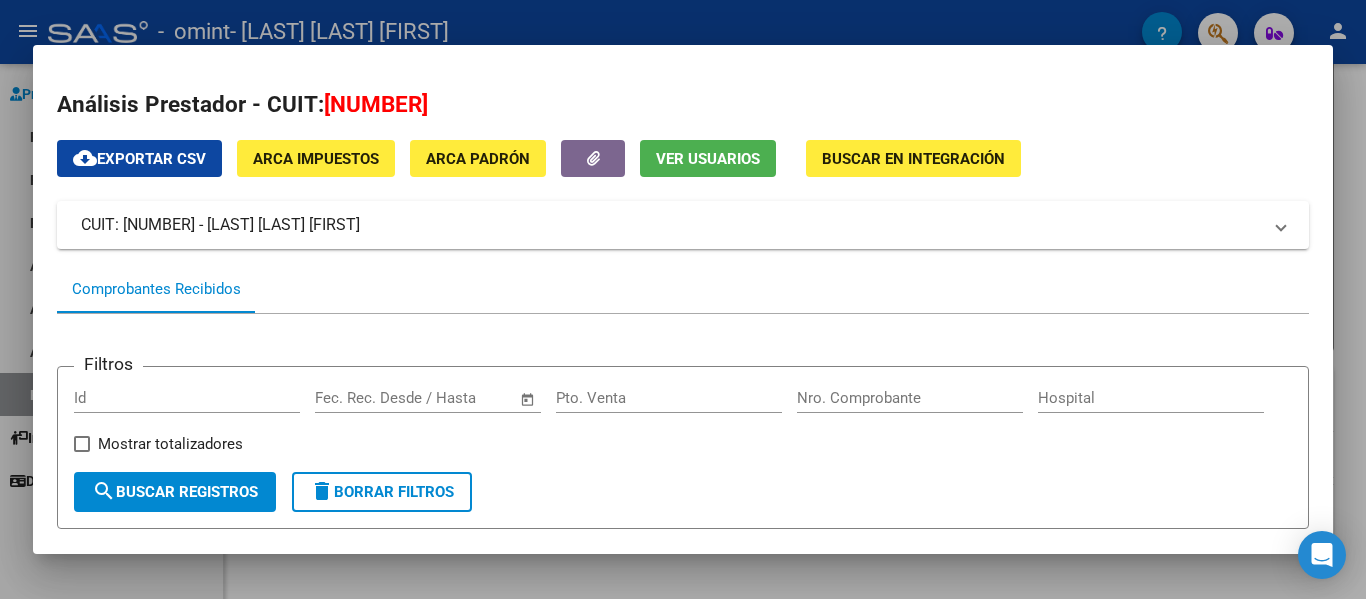 click on "Comprobantes Recibidos" at bounding box center (156, 289) 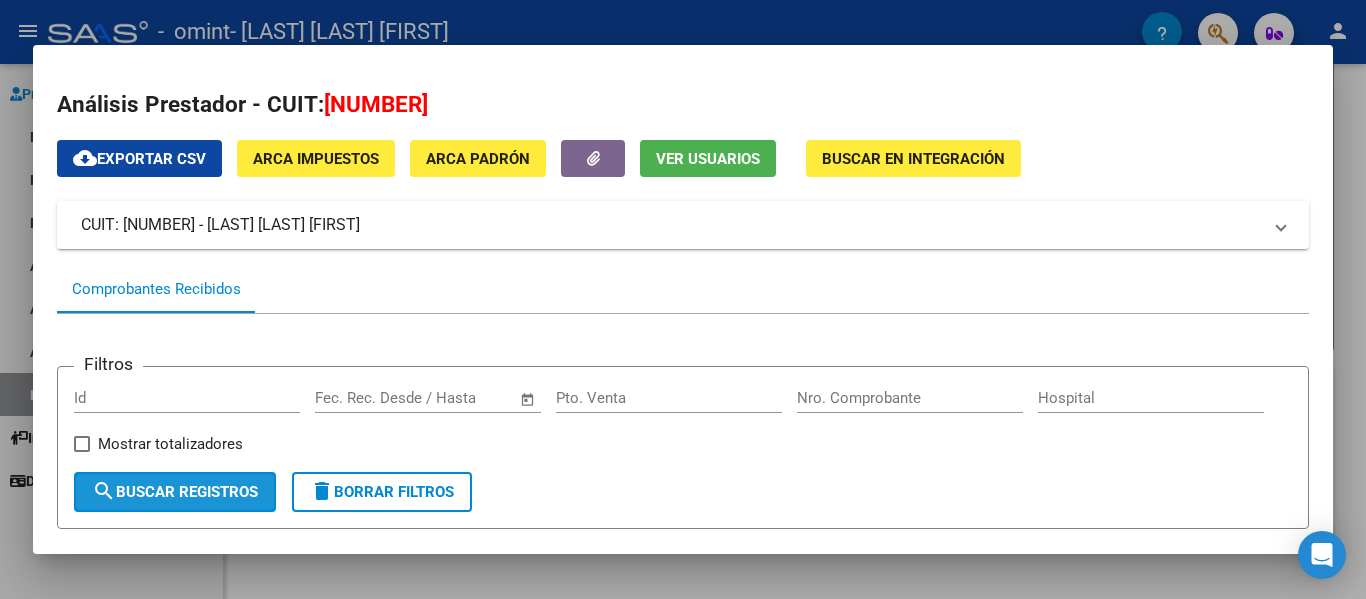 click on "search  Buscar Registros" at bounding box center [175, 492] 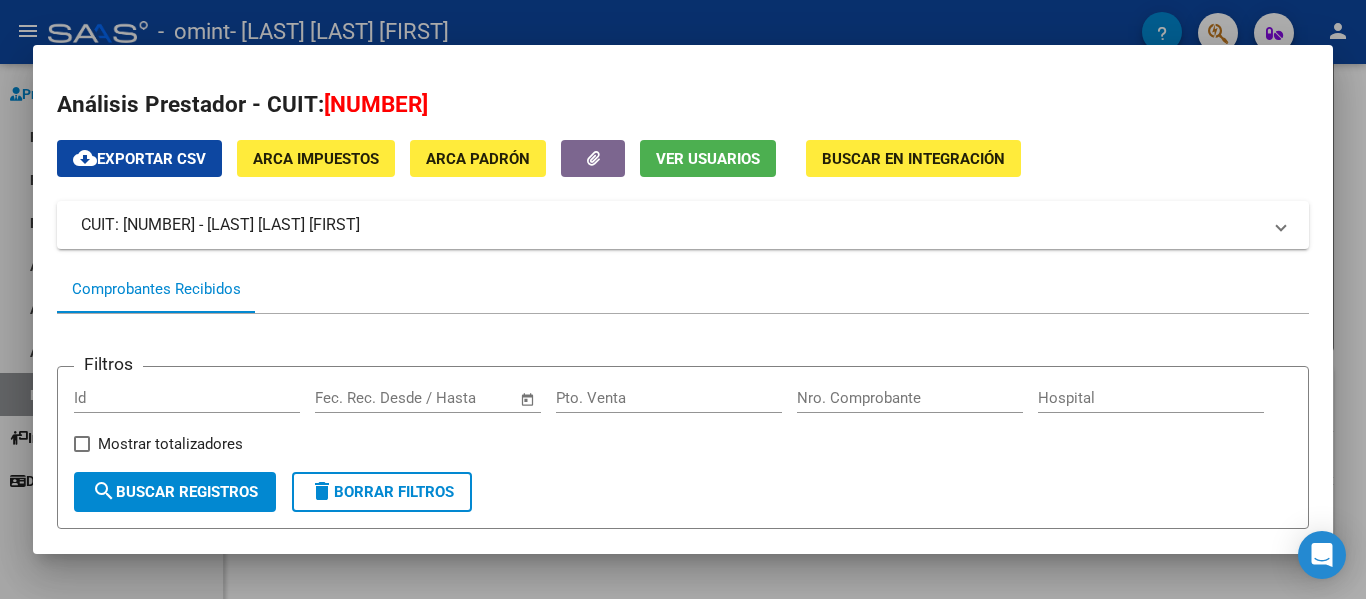 click on "search  Buscar Registros" at bounding box center (175, 492) 